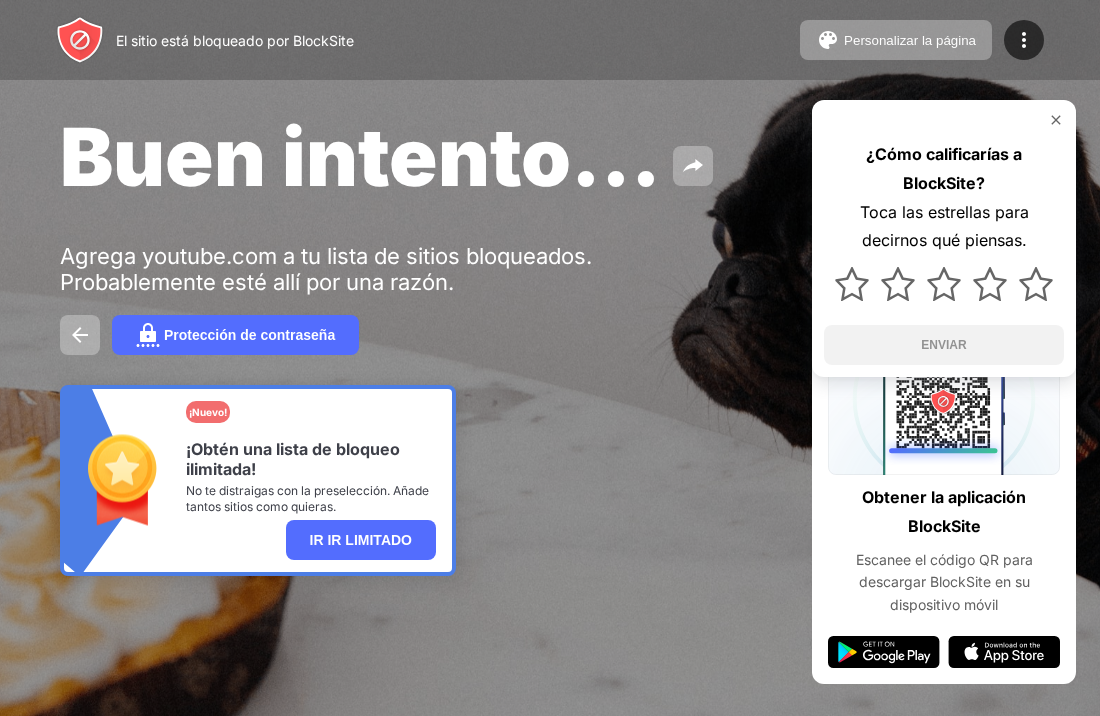 scroll, scrollTop: 0, scrollLeft: 0, axis: both 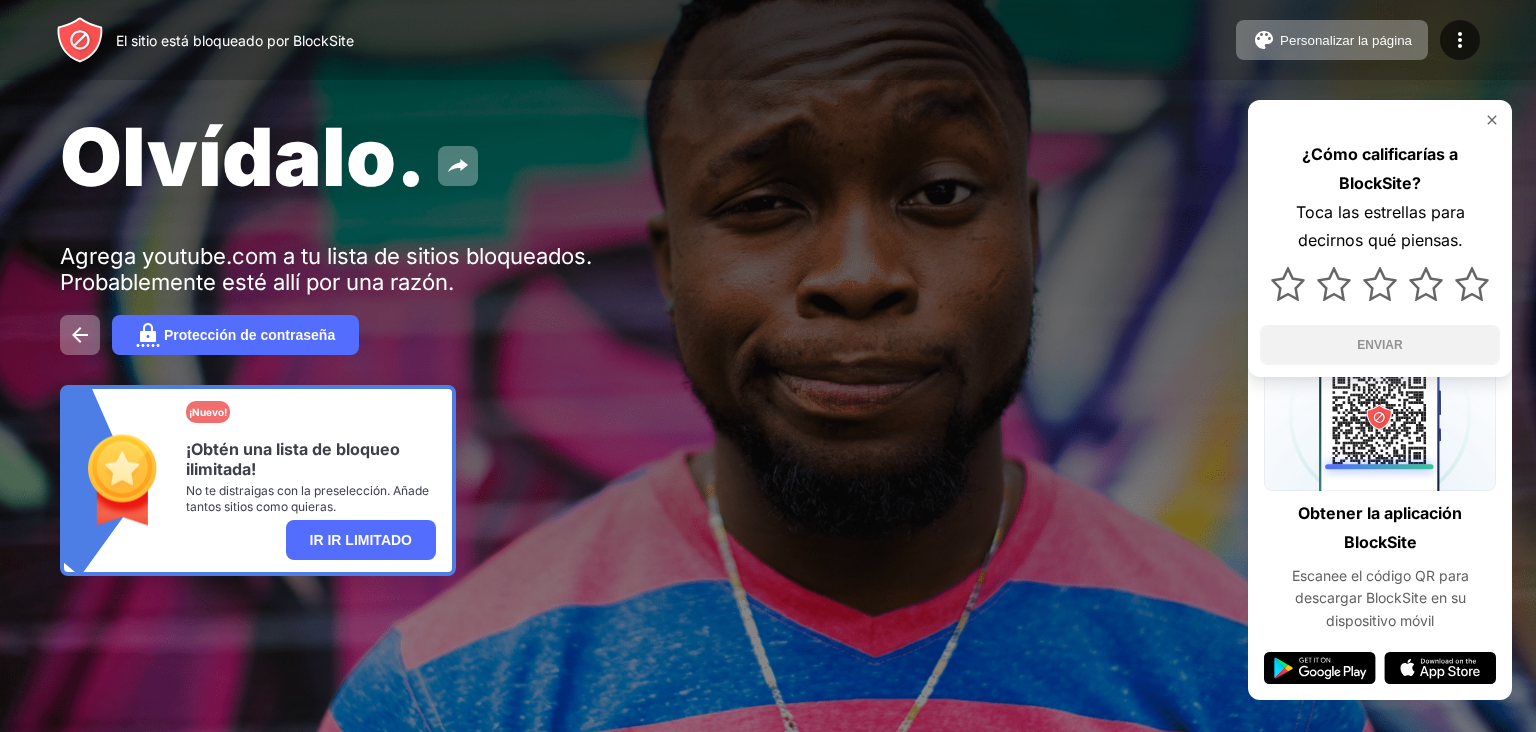 click on "El sitio está bloqueado por BlockSite" at bounding box center [235, 40] 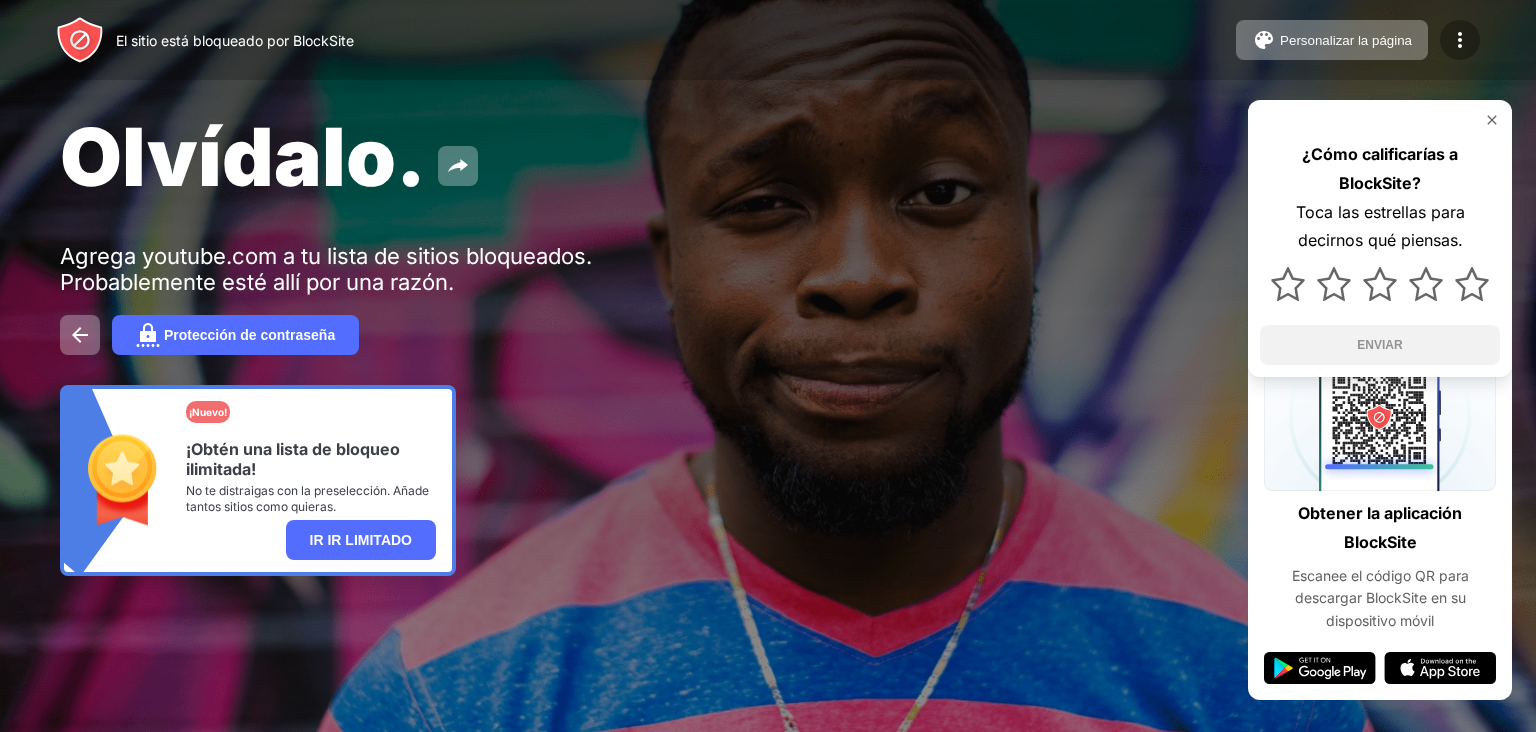 click at bounding box center (1460, 40) 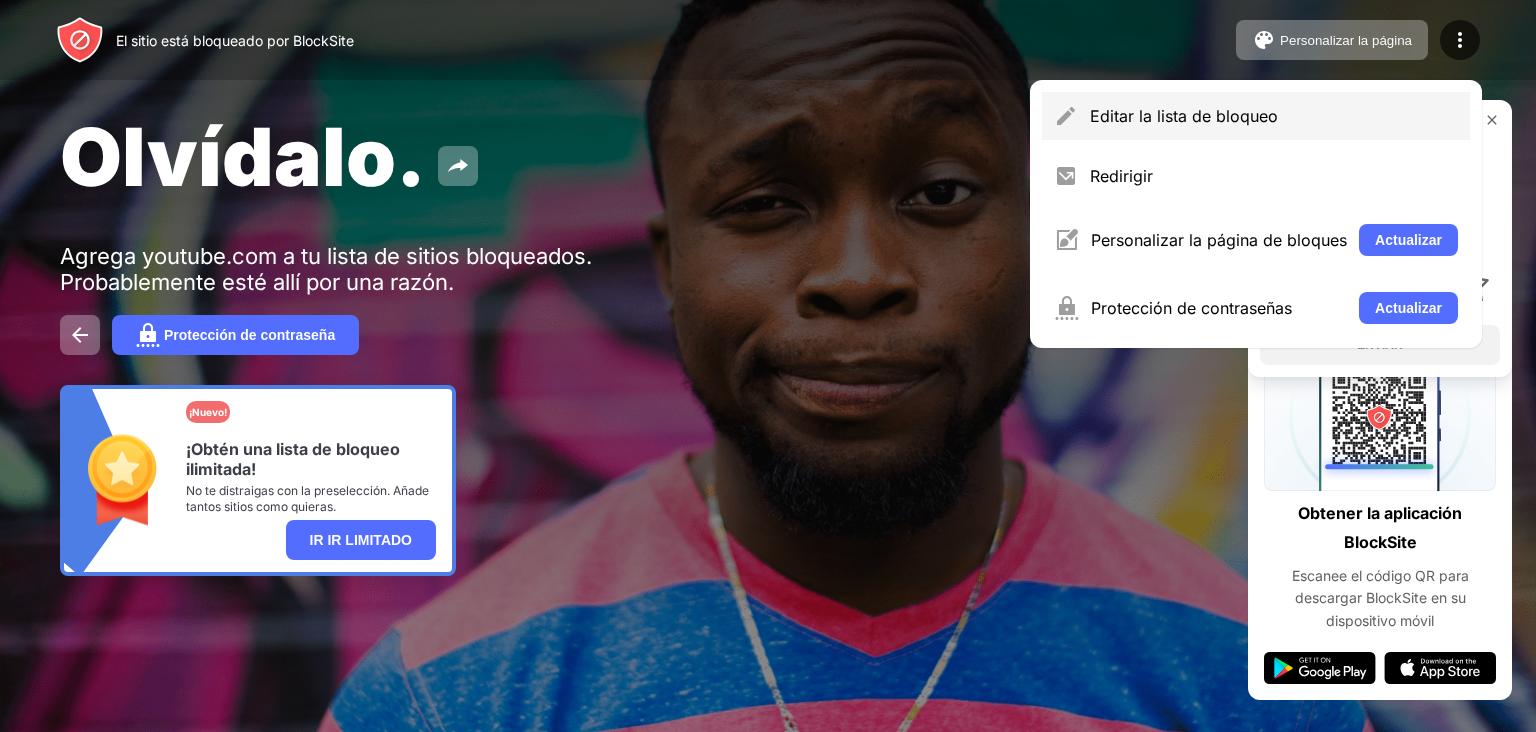 click on "Editar la lista de bloqueo" at bounding box center [1184, 116] 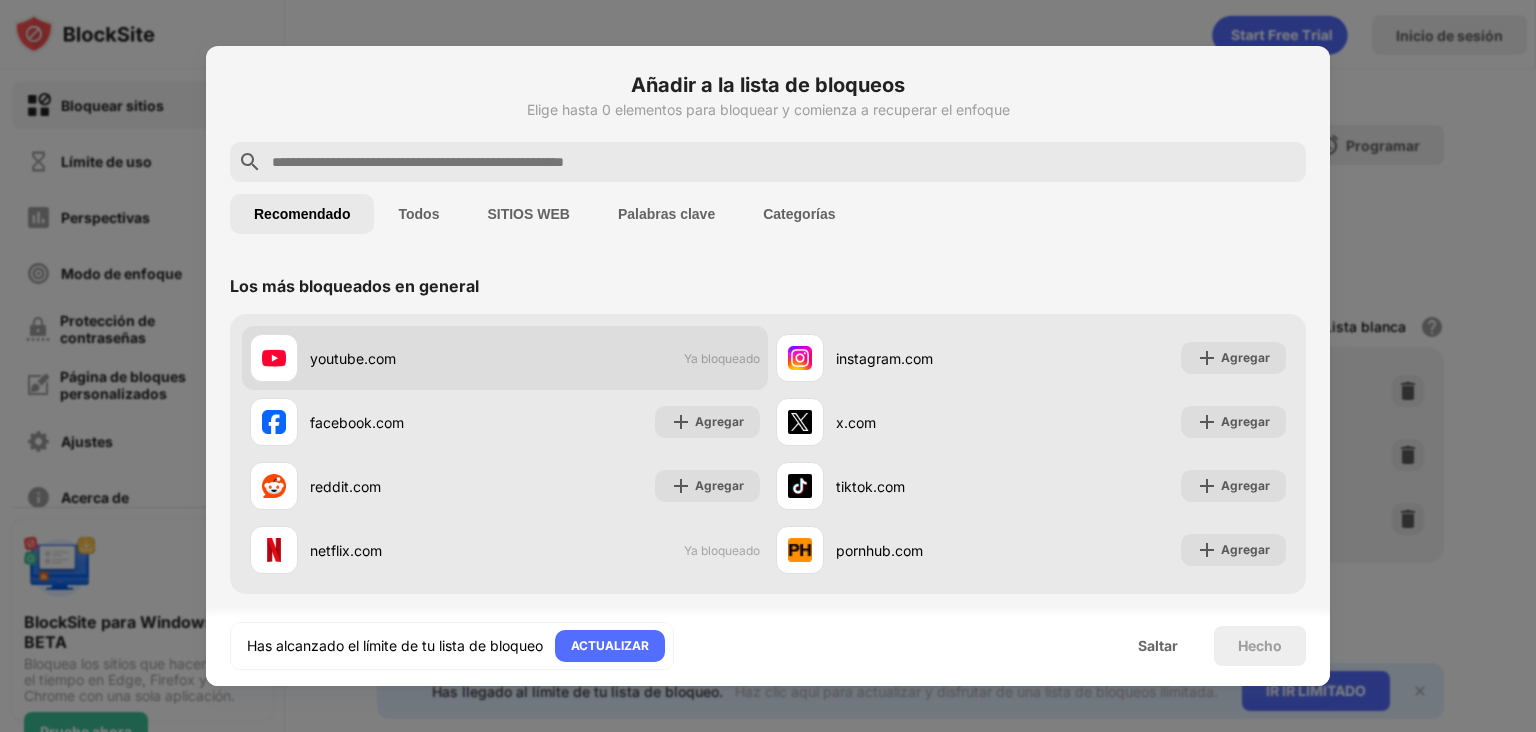 click on "youtube.com" at bounding box center (407, 358) 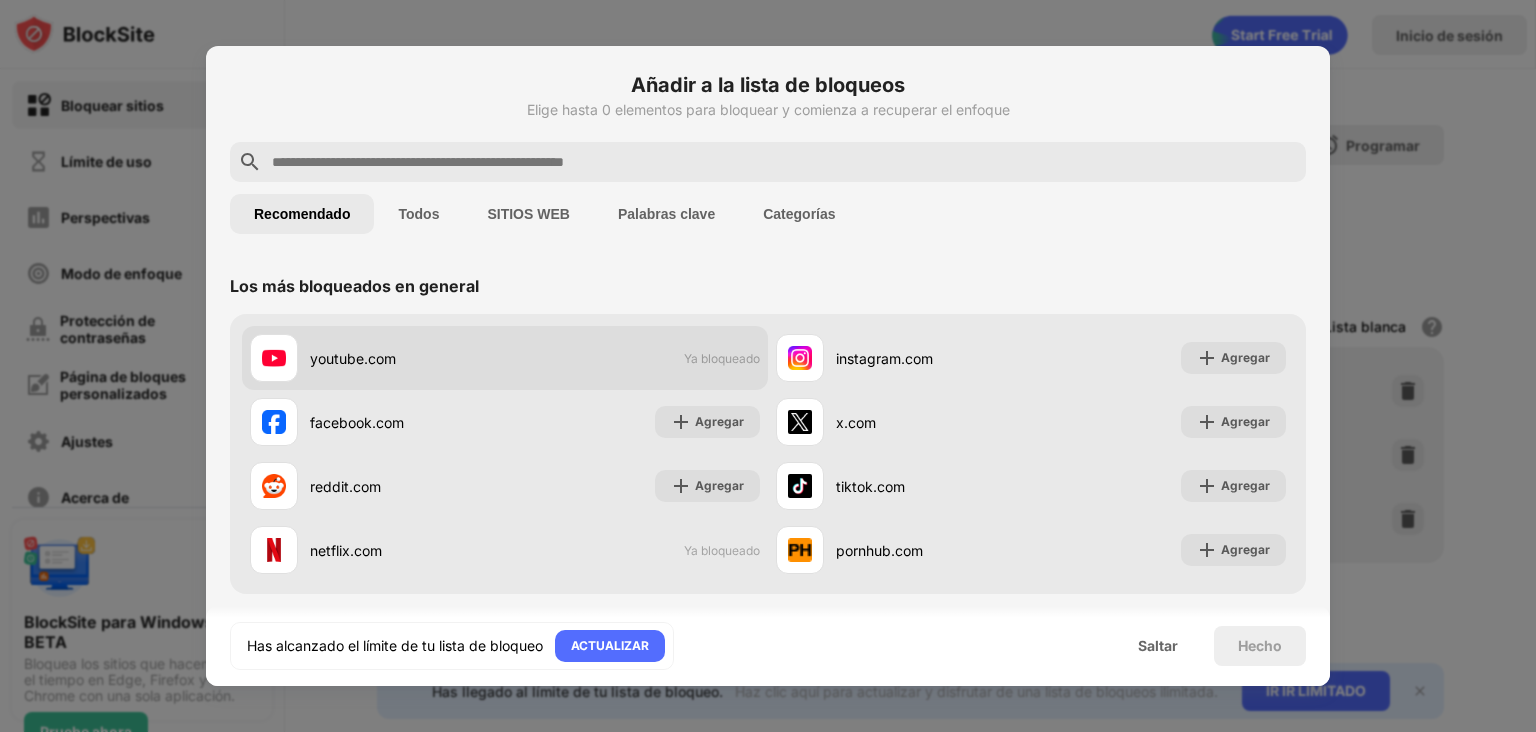click on "youtube.com Ya bloqueado" at bounding box center [505, 358] 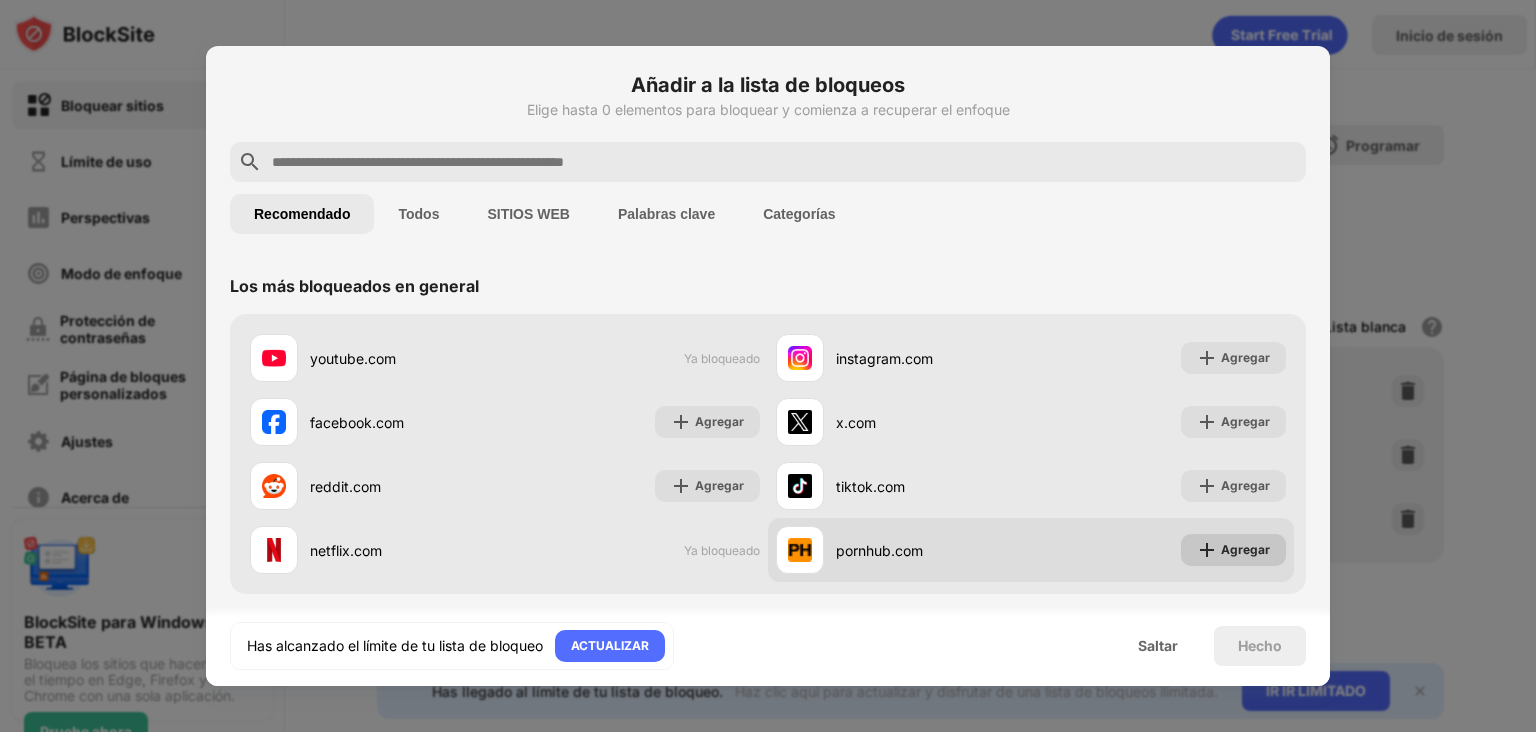click on "Agregar" at bounding box center [1245, 549] 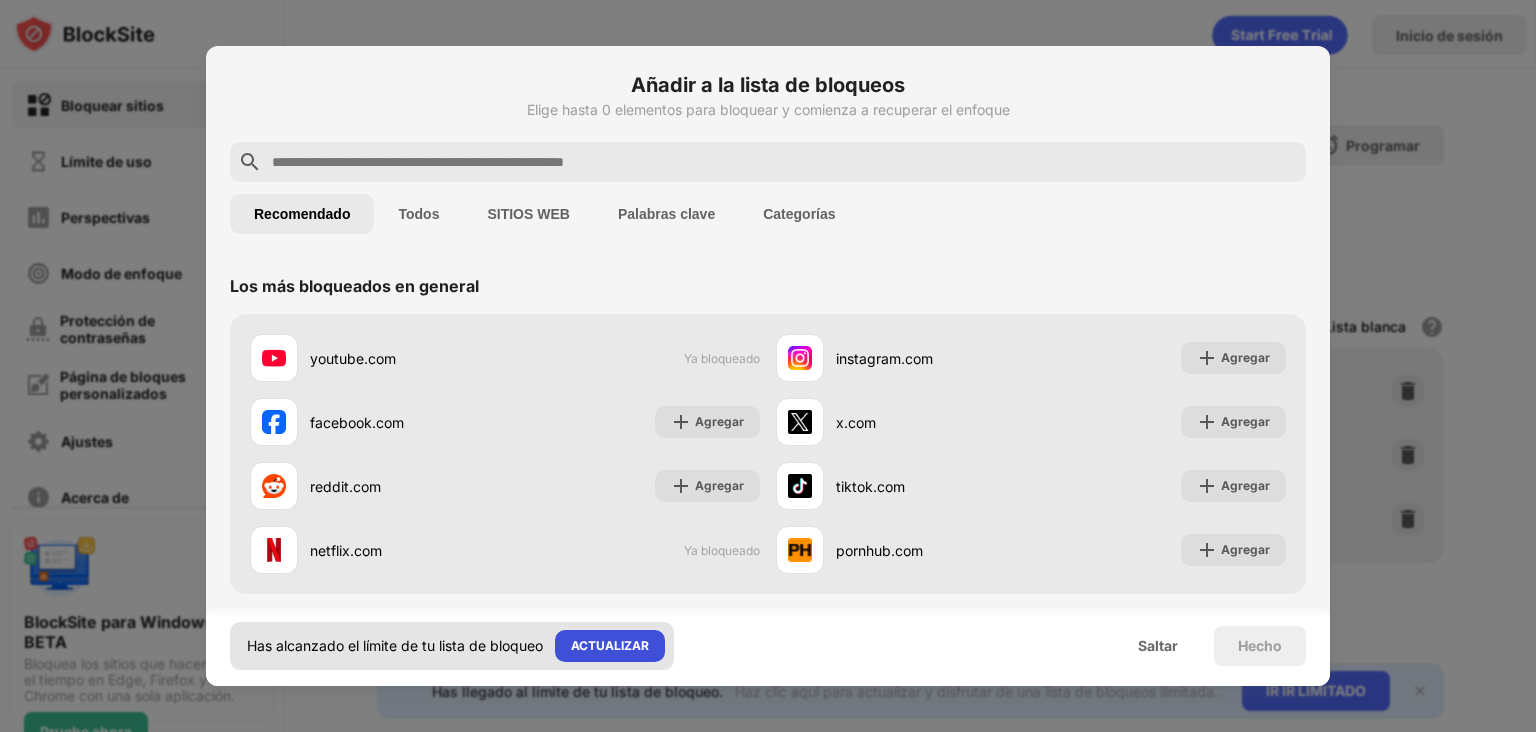 click on "ACTUALIZAR" at bounding box center (610, 645) 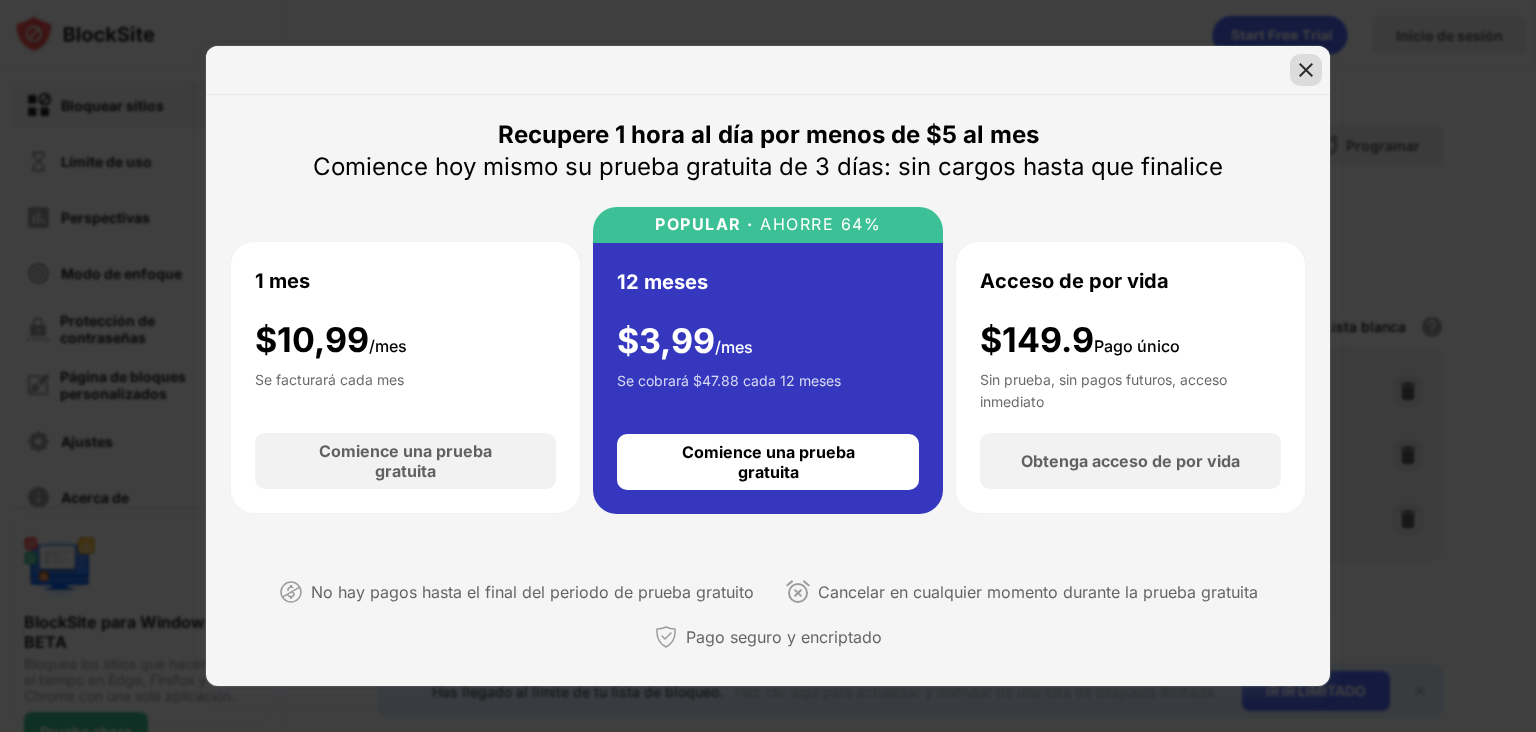 click at bounding box center [1306, 70] 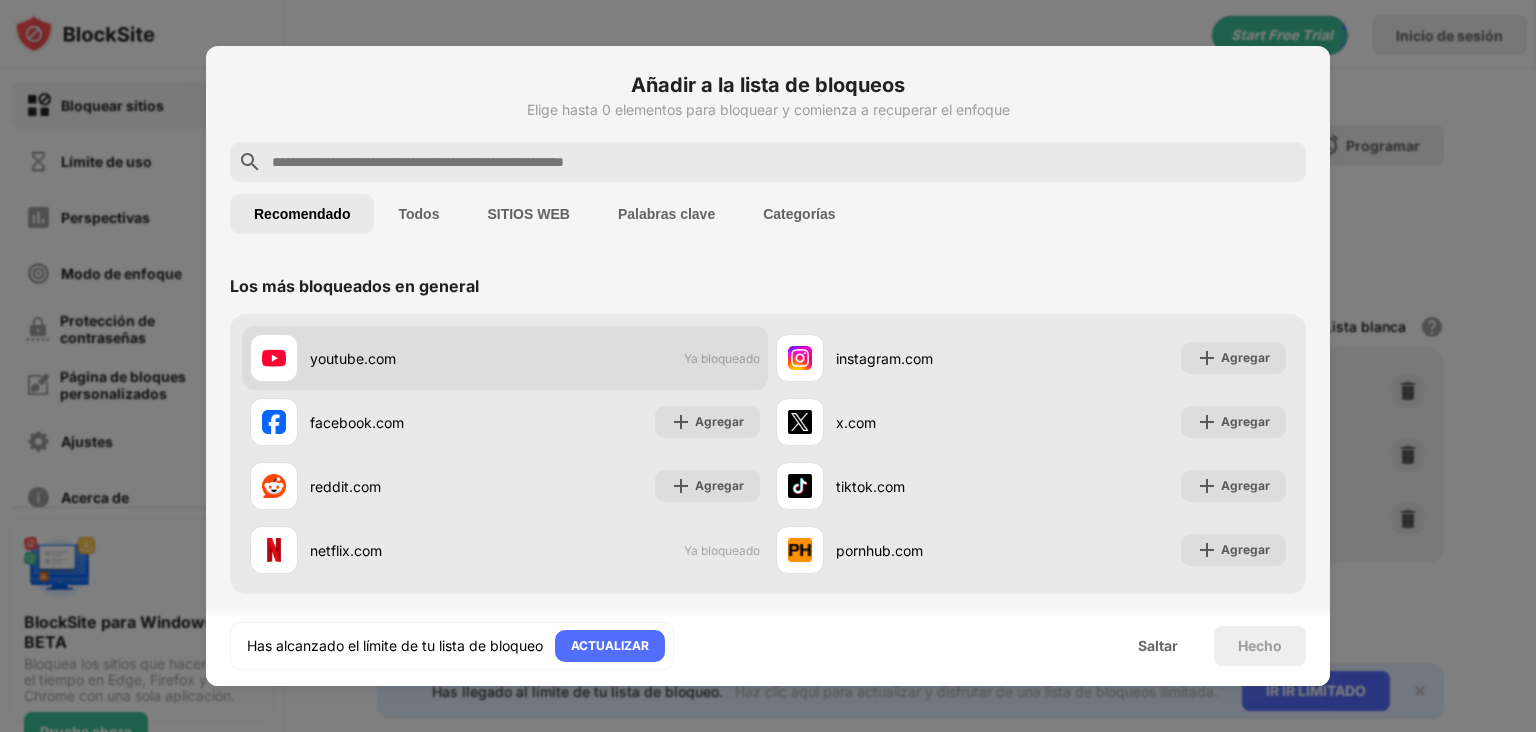 click on "youtube.com" at bounding box center [353, 358] 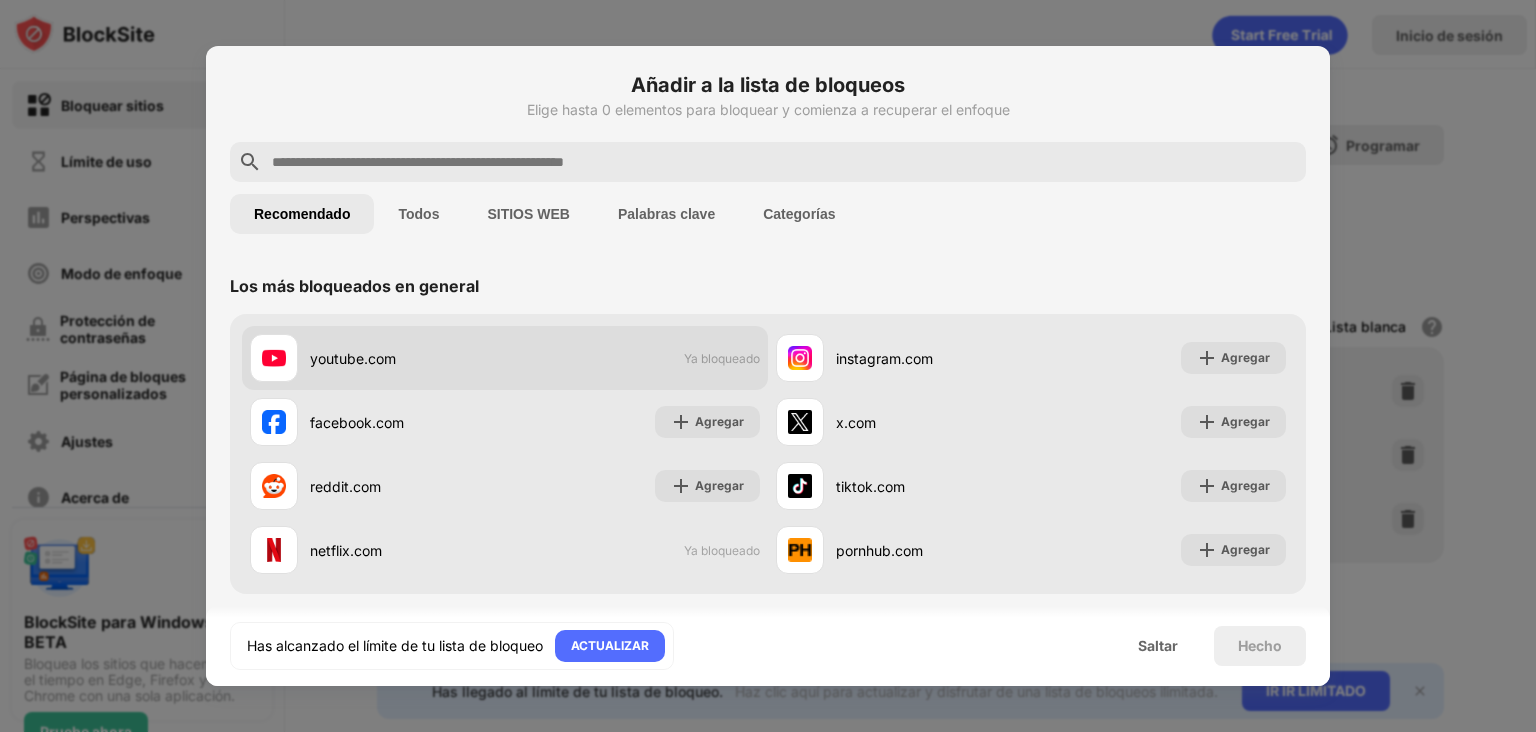 click at bounding box center [274, 358] 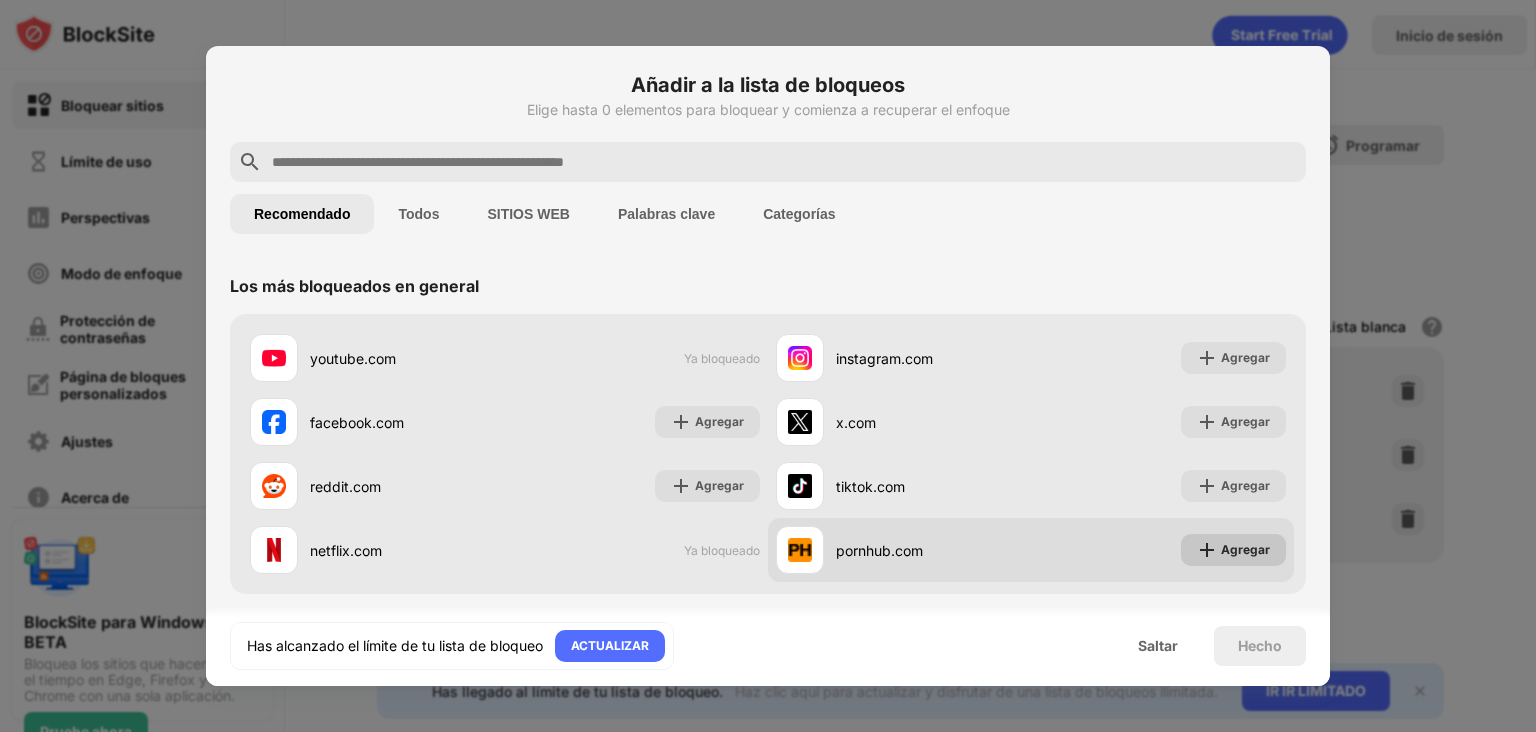 click on "Agregar" at bounding box center (1233, 550) 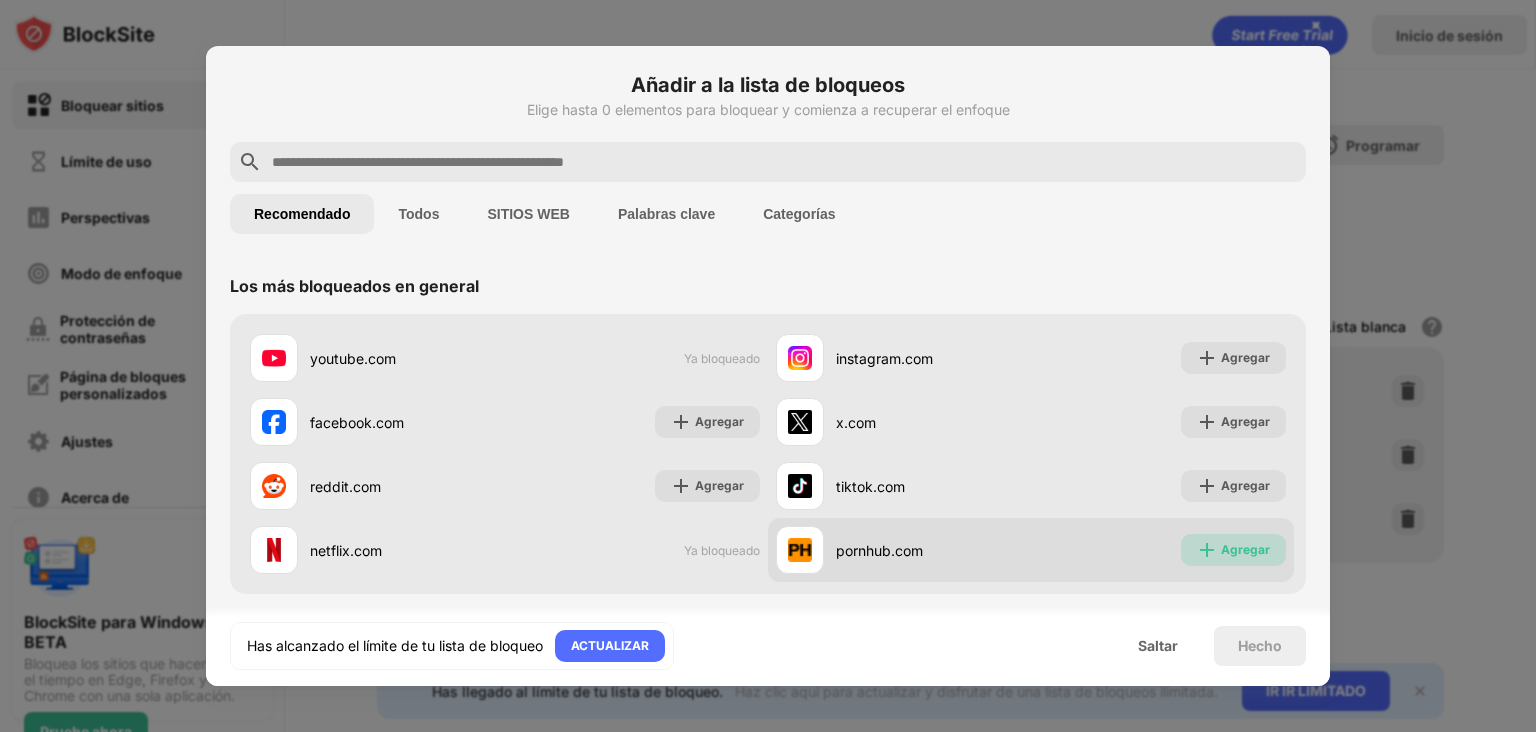 click at bounding box center [1207, 550] 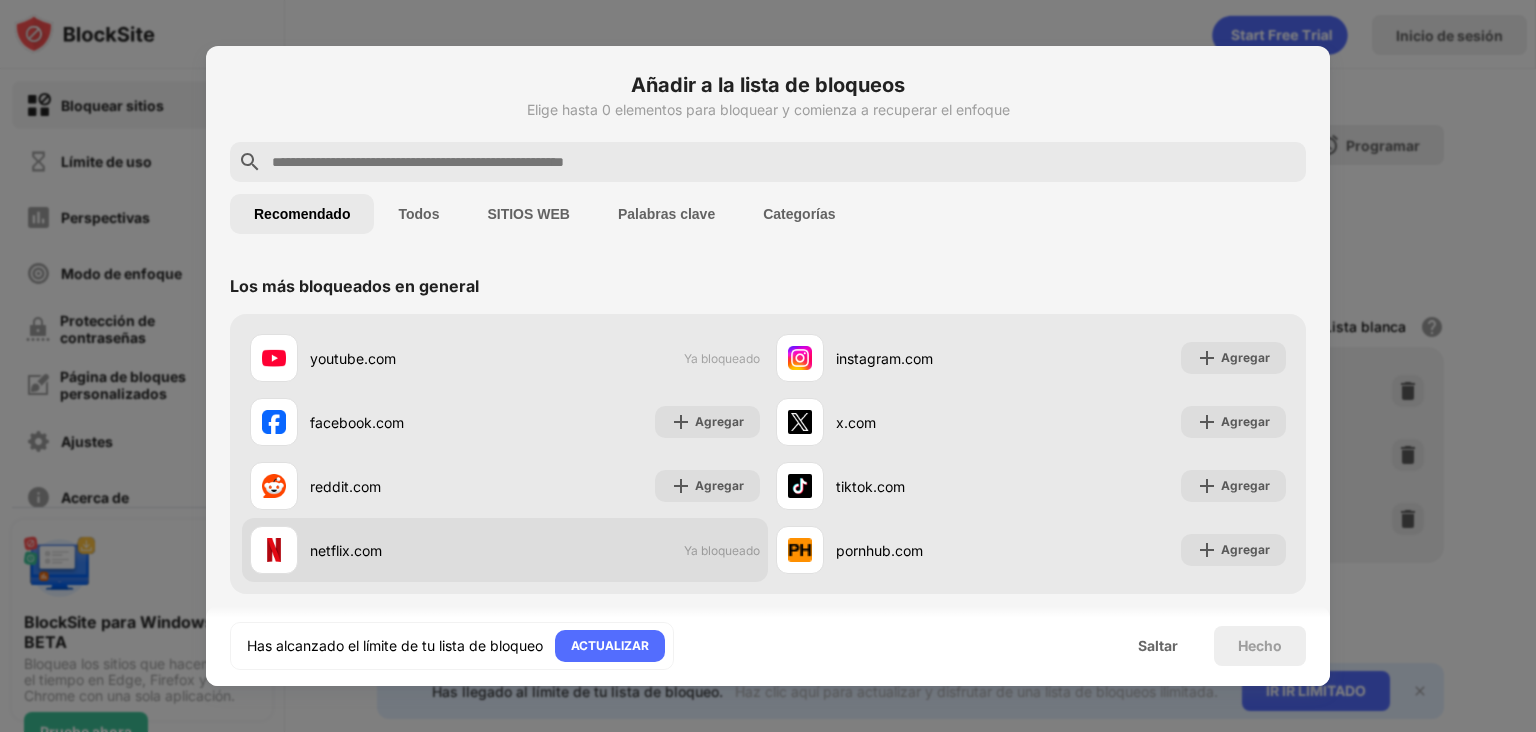 click on "netflix.com Ya bloqueado" at bounding box center (505, 550) 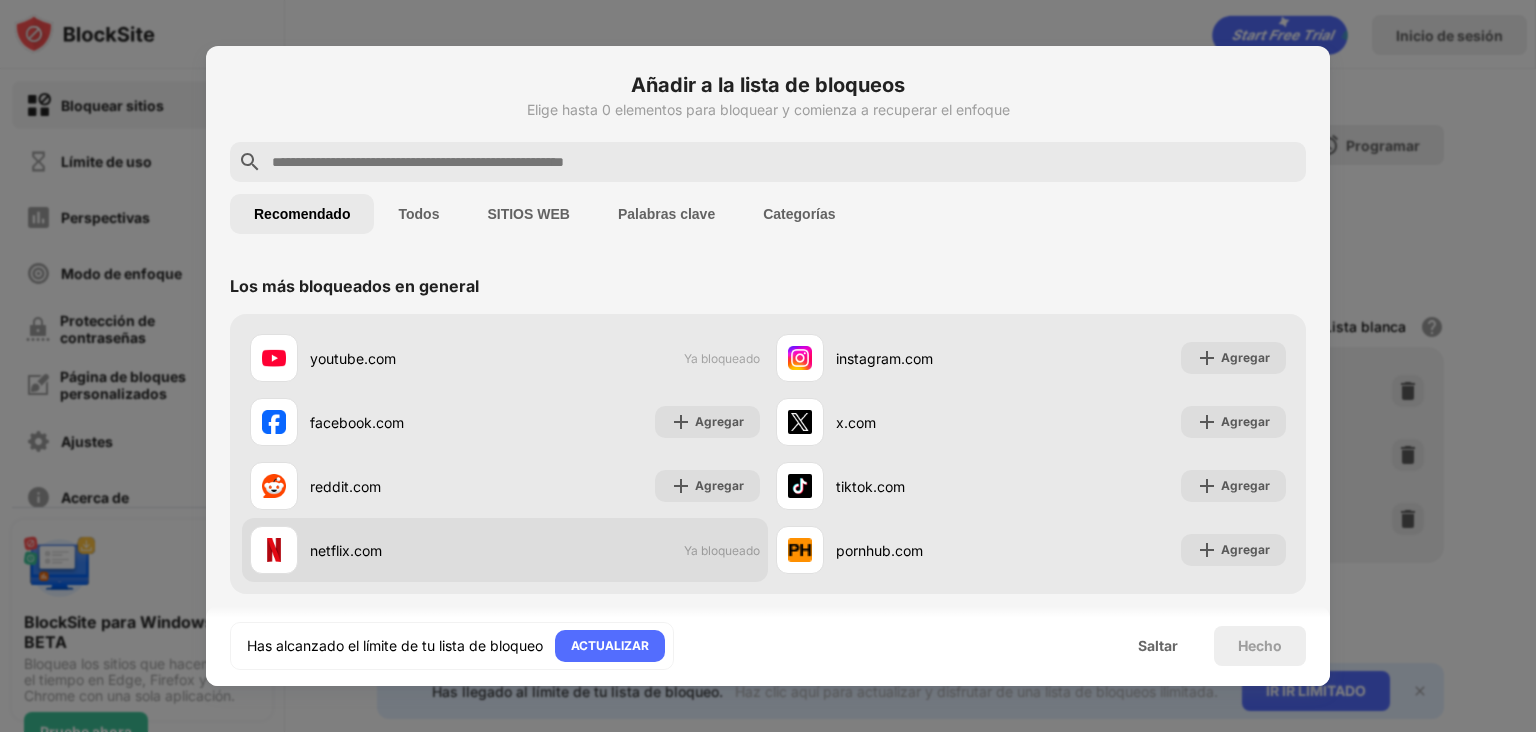 click on "netflix.com Ya bloqueado" at bounding box center (505, 550) 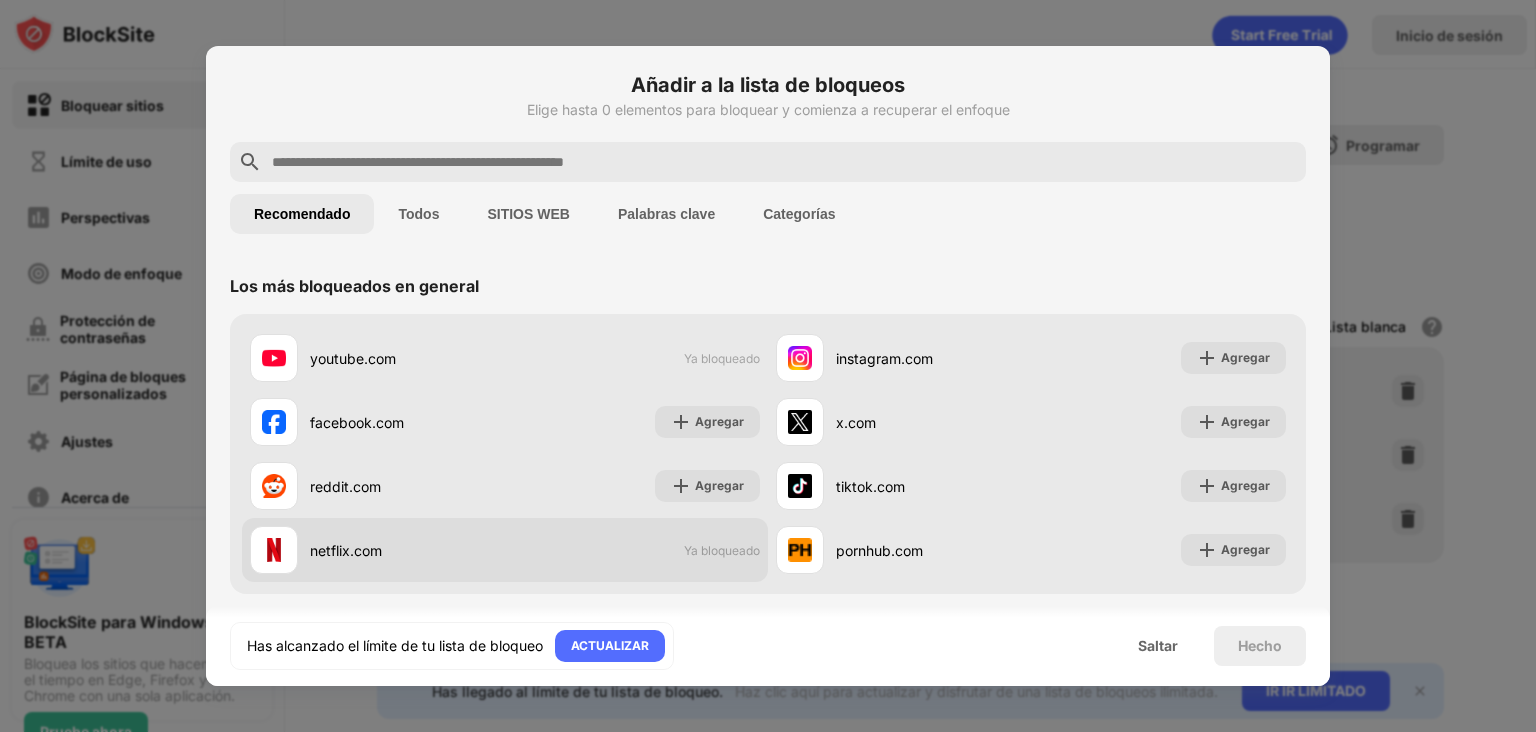 click on "netflix.com Ya bloqueado" at bounding box center [505, 550] 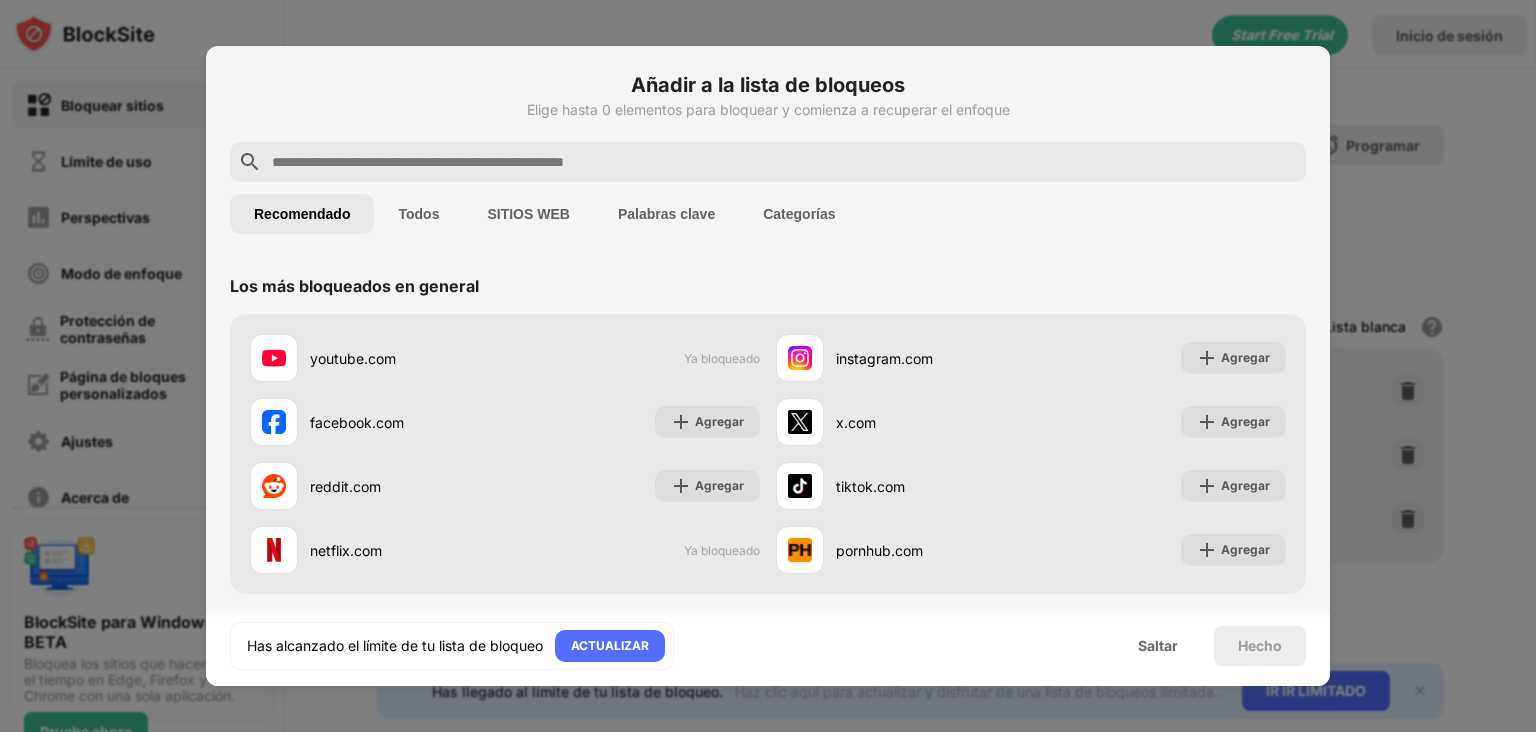 click on "Palabras clave" at bounding box center (418, 214) 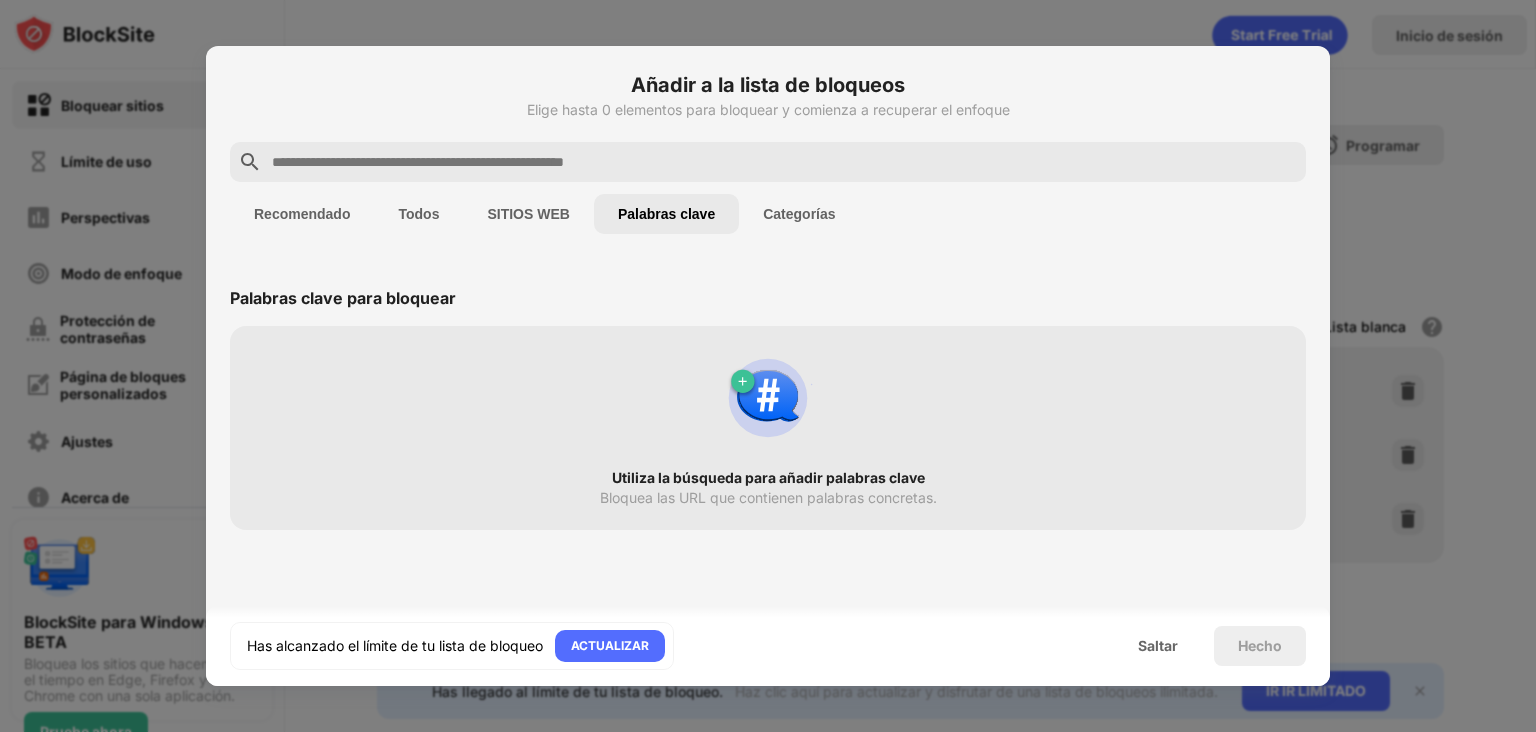 click on "Todos" at bounding box center [302, 214] 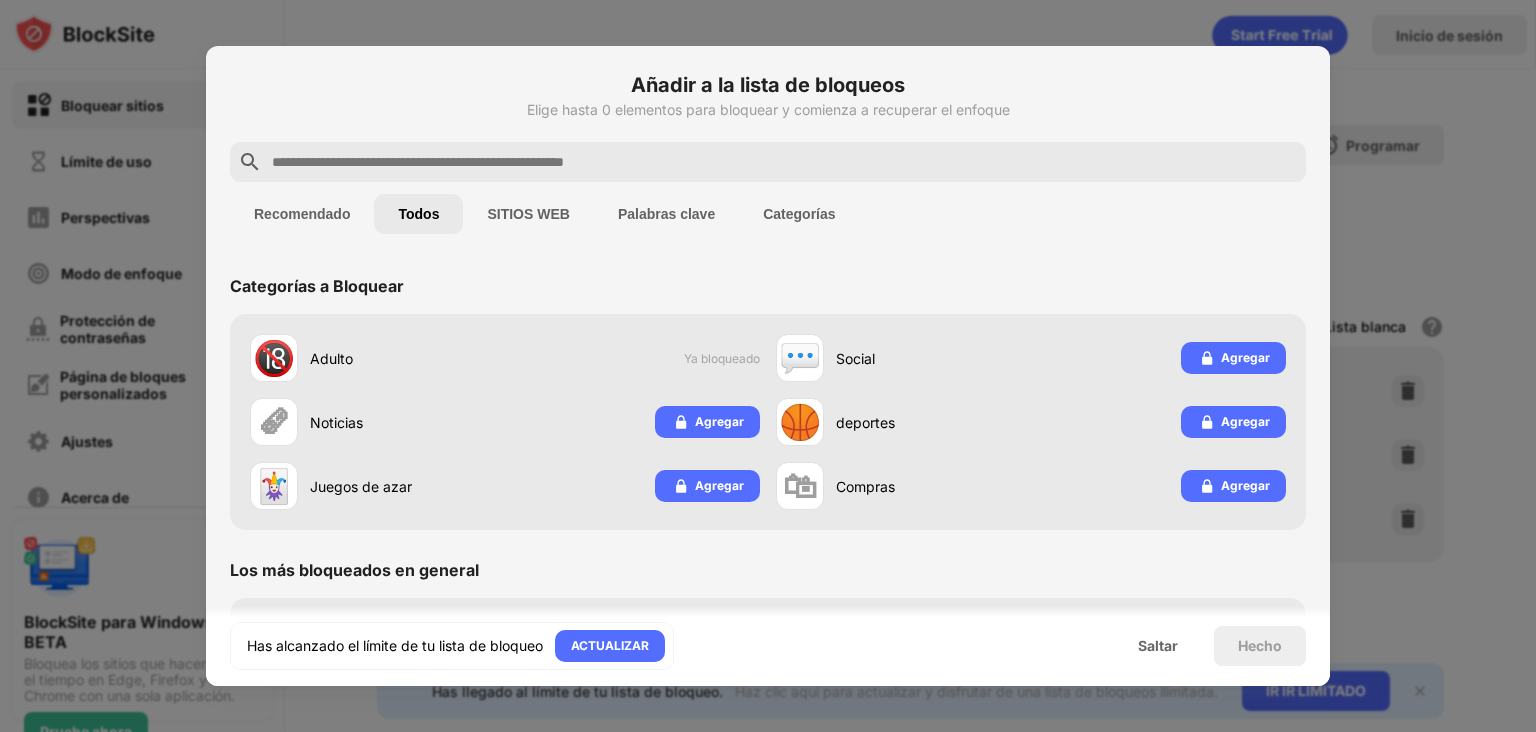 click on "Recomendado" at bounding box center (302, 214) 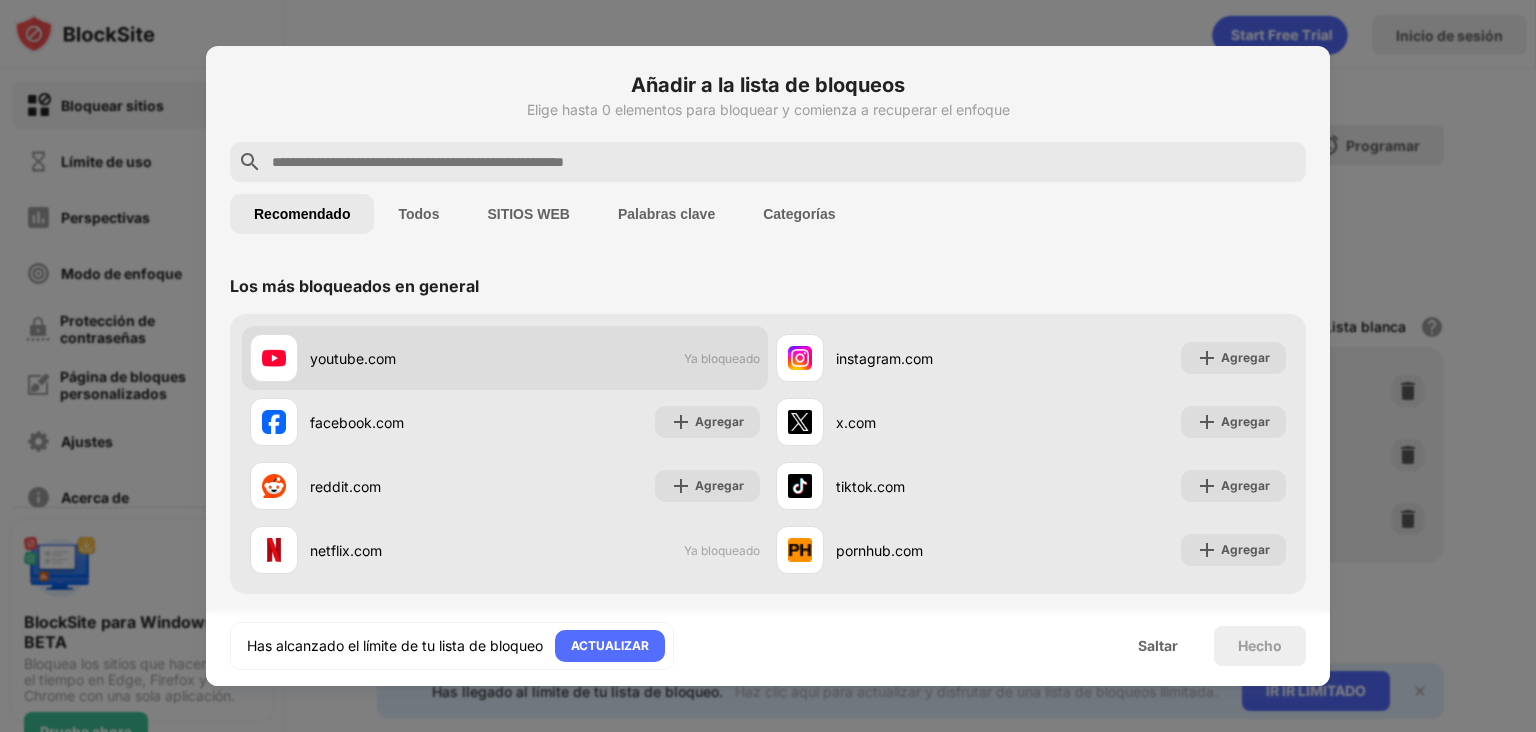 click on "youtube.com" at bounding box center [377, 358] 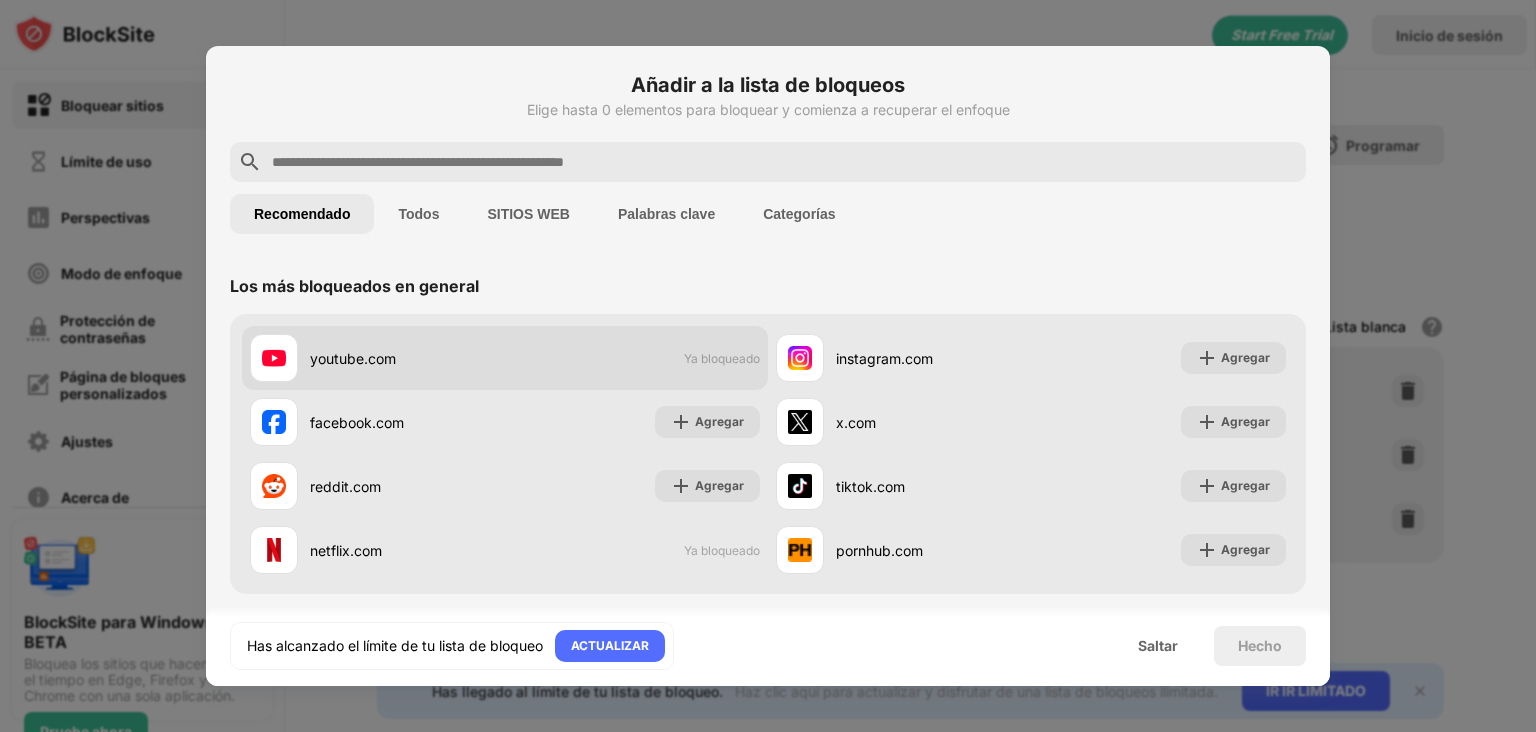click on "youtube.com" at bounding box center [377, 358] 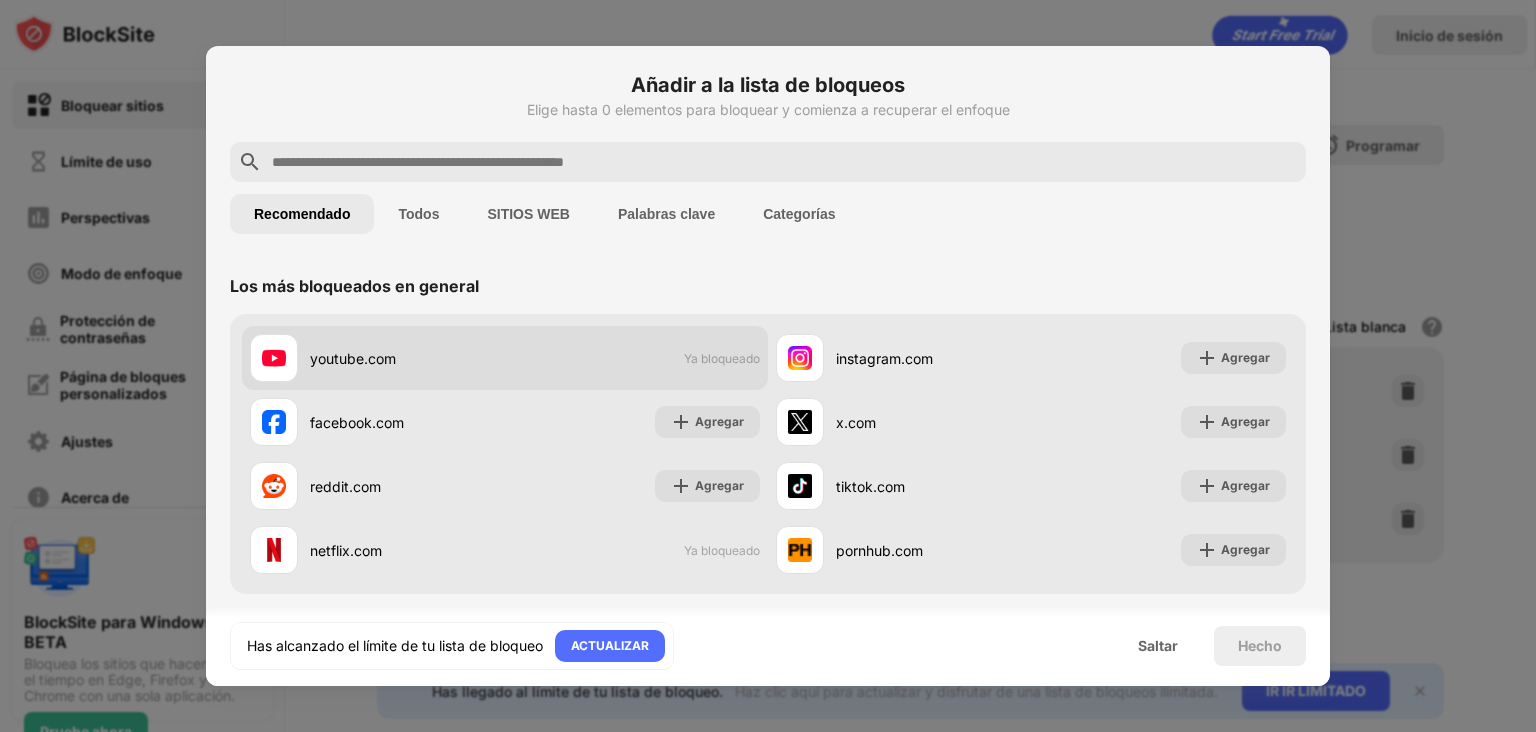 click on "youtube.com" at bounding box center (377, 358) 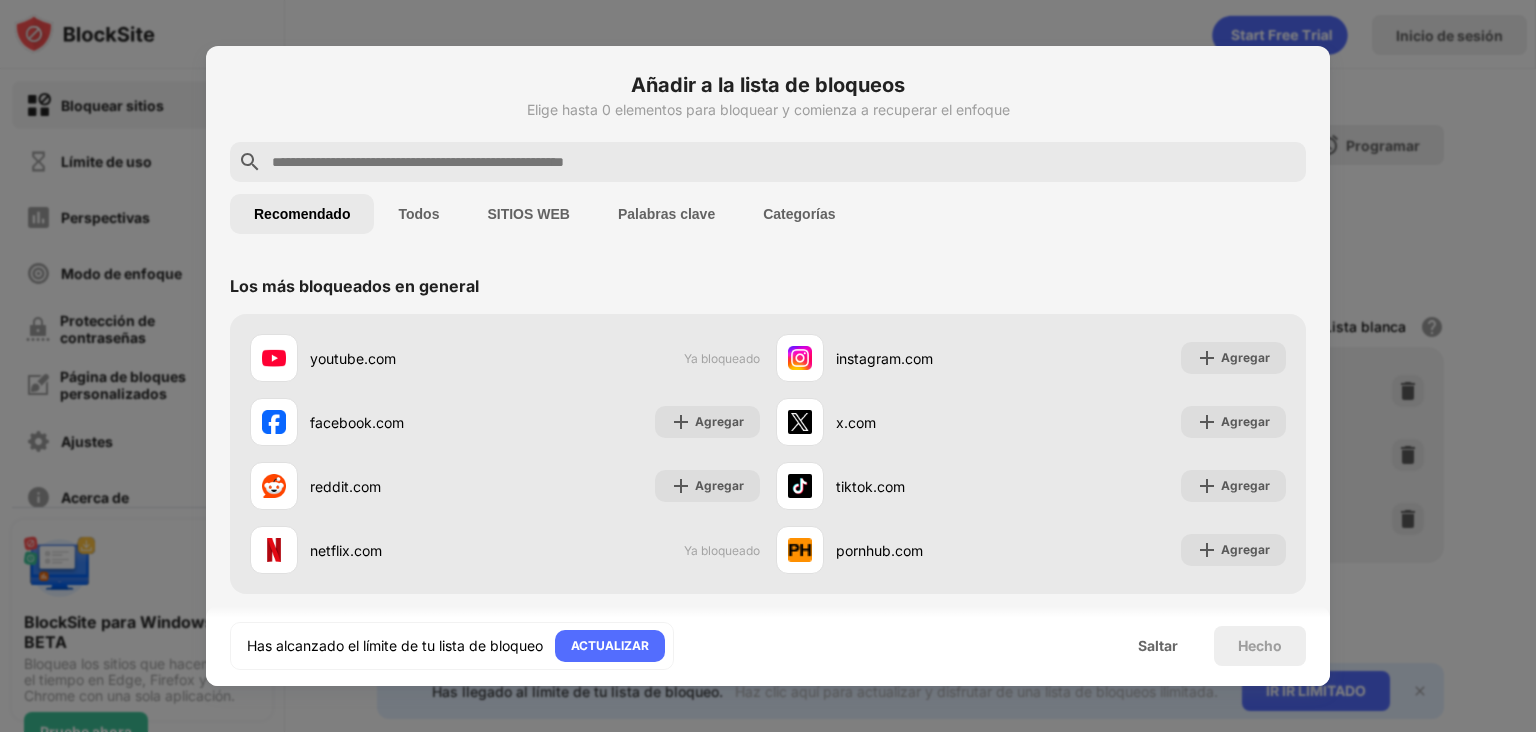 click on "youtube.com Ya bloqueado instagram.com Agregar facebook.com Agregar x.com Agregar reddit.com Agregar tiktok.com Agregar netflix.com Ya bloqueado pornhub.com Agregar" at bounding box center (768, 454) 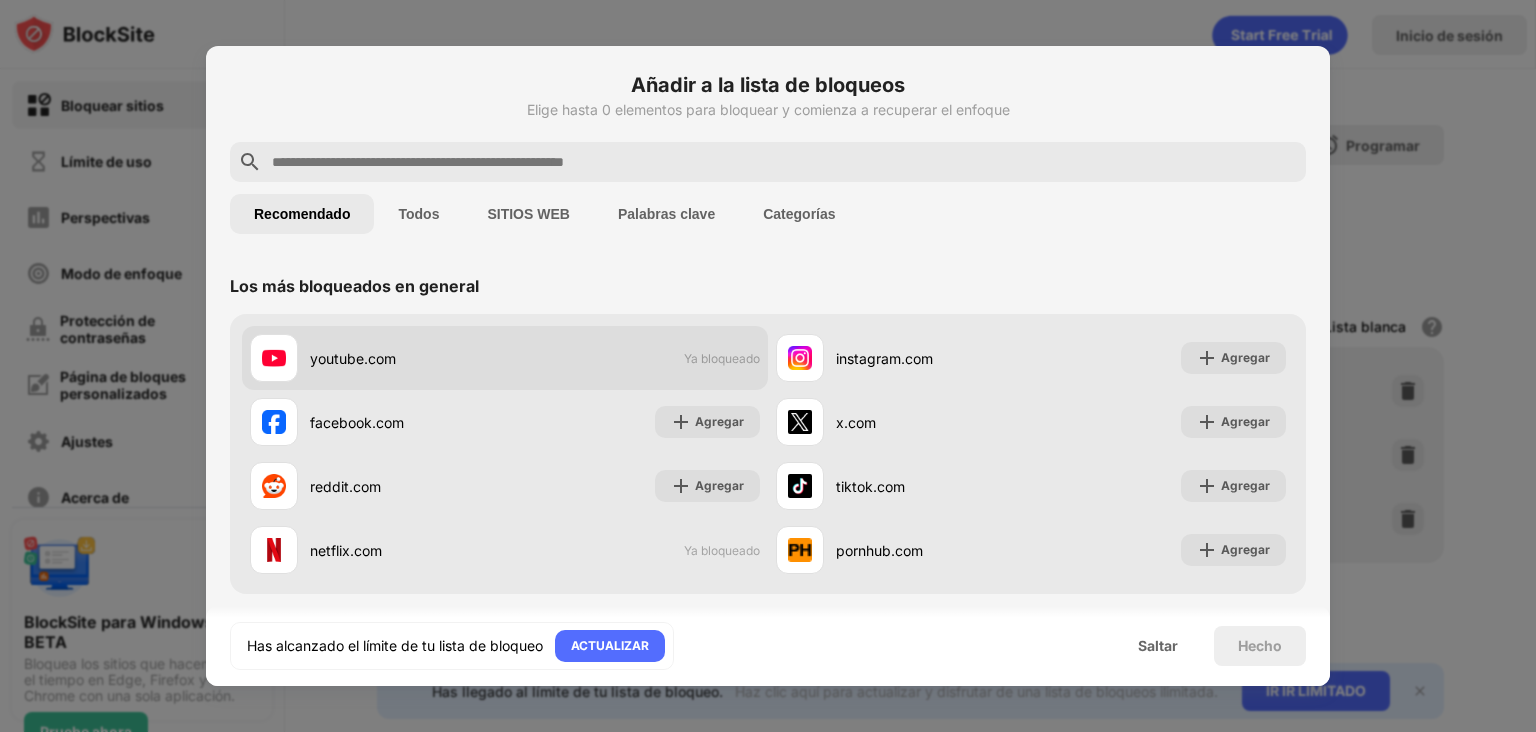 click at bounding box center [274, 358] 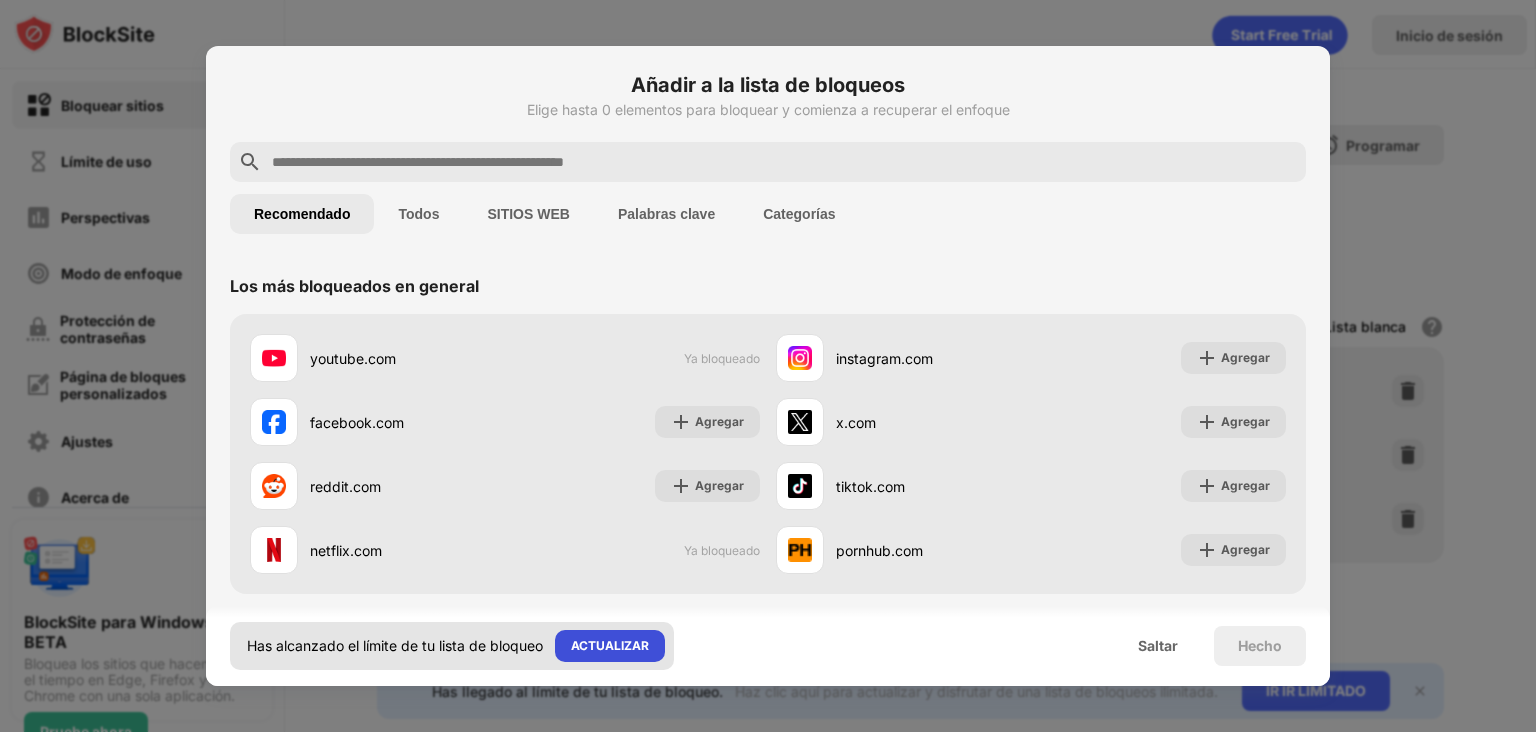 click on "ACTUALIZAR" at bounding box center [610, 645] 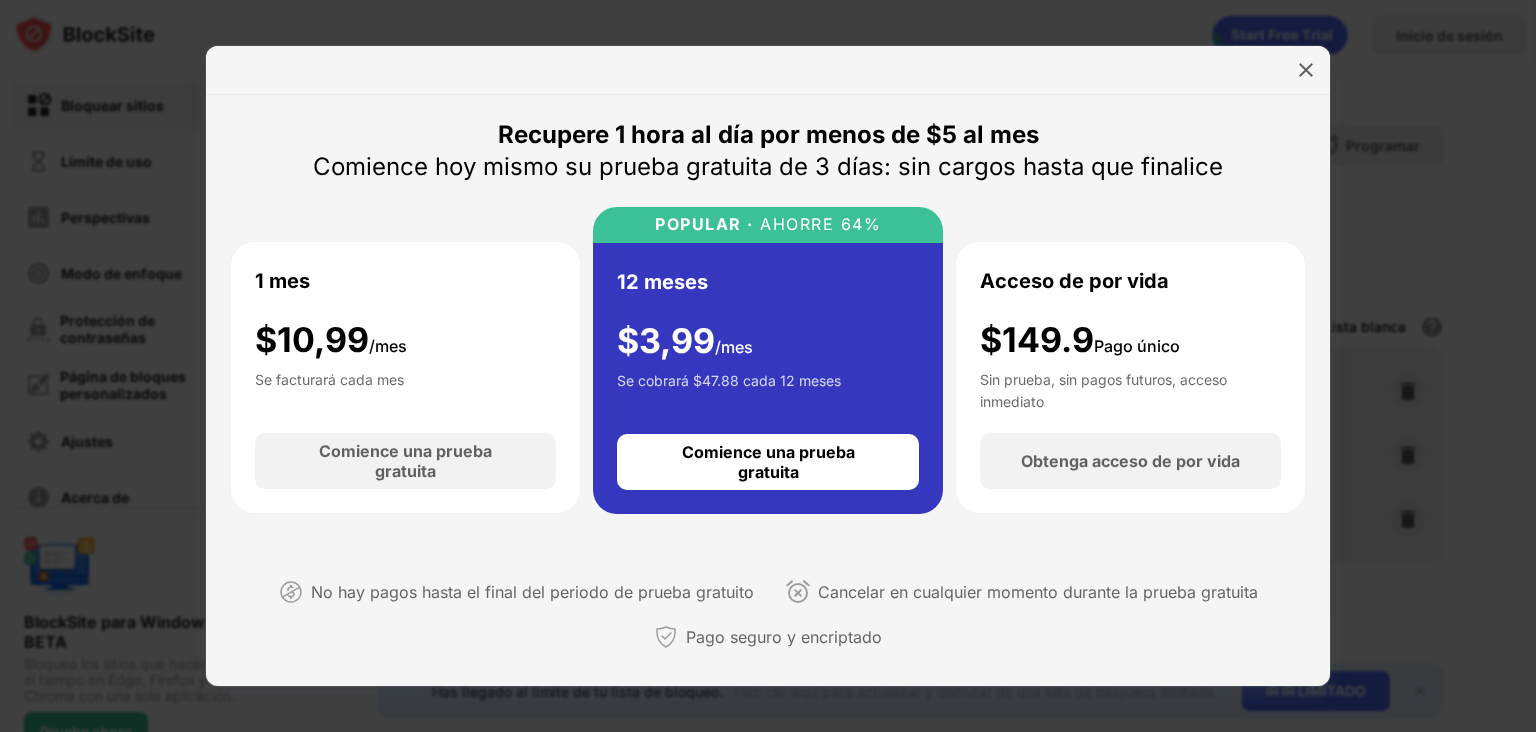 click on "Cancelar en cualquier momento durante la prueba gratuita" at bounding box center (1038, 592) 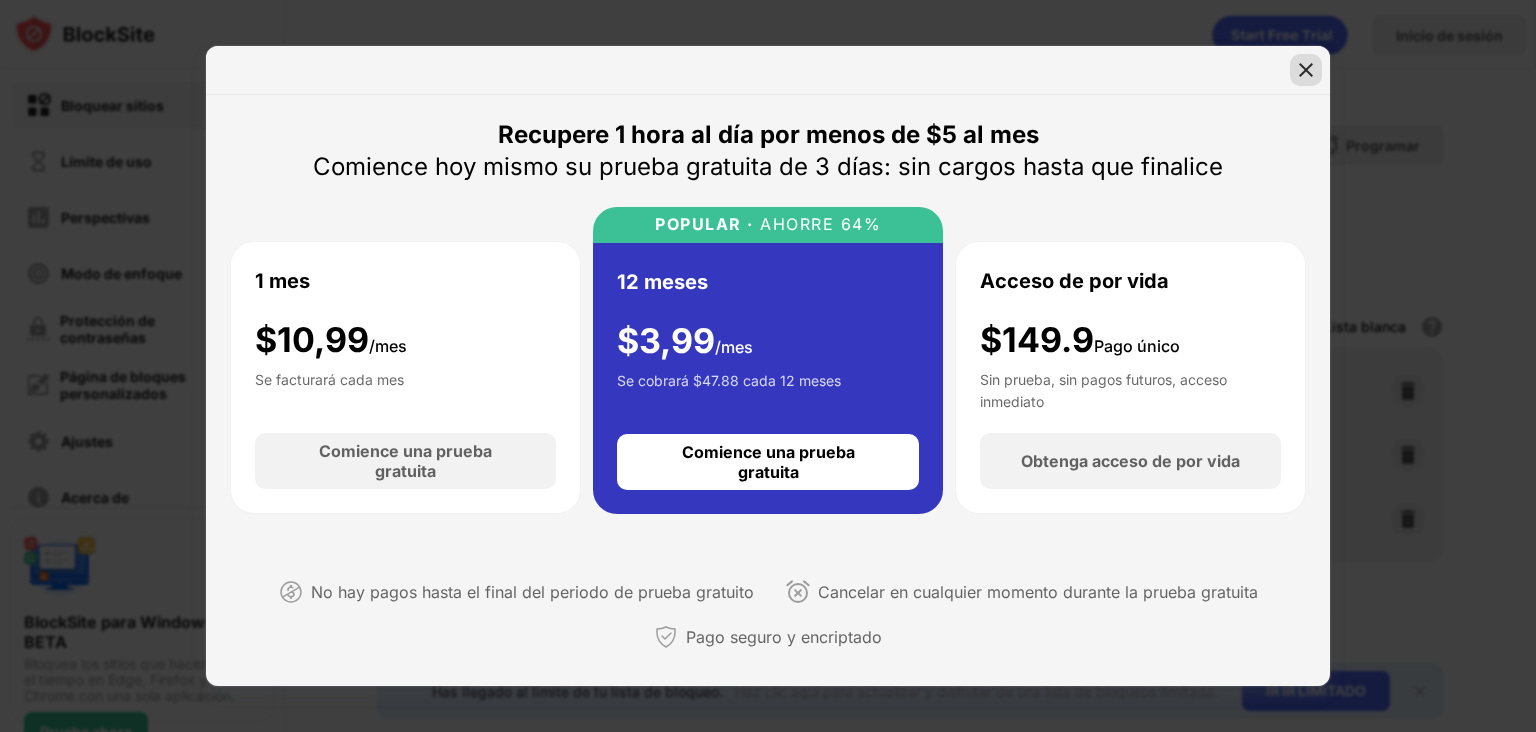 click at bounding box center (1306, 70) 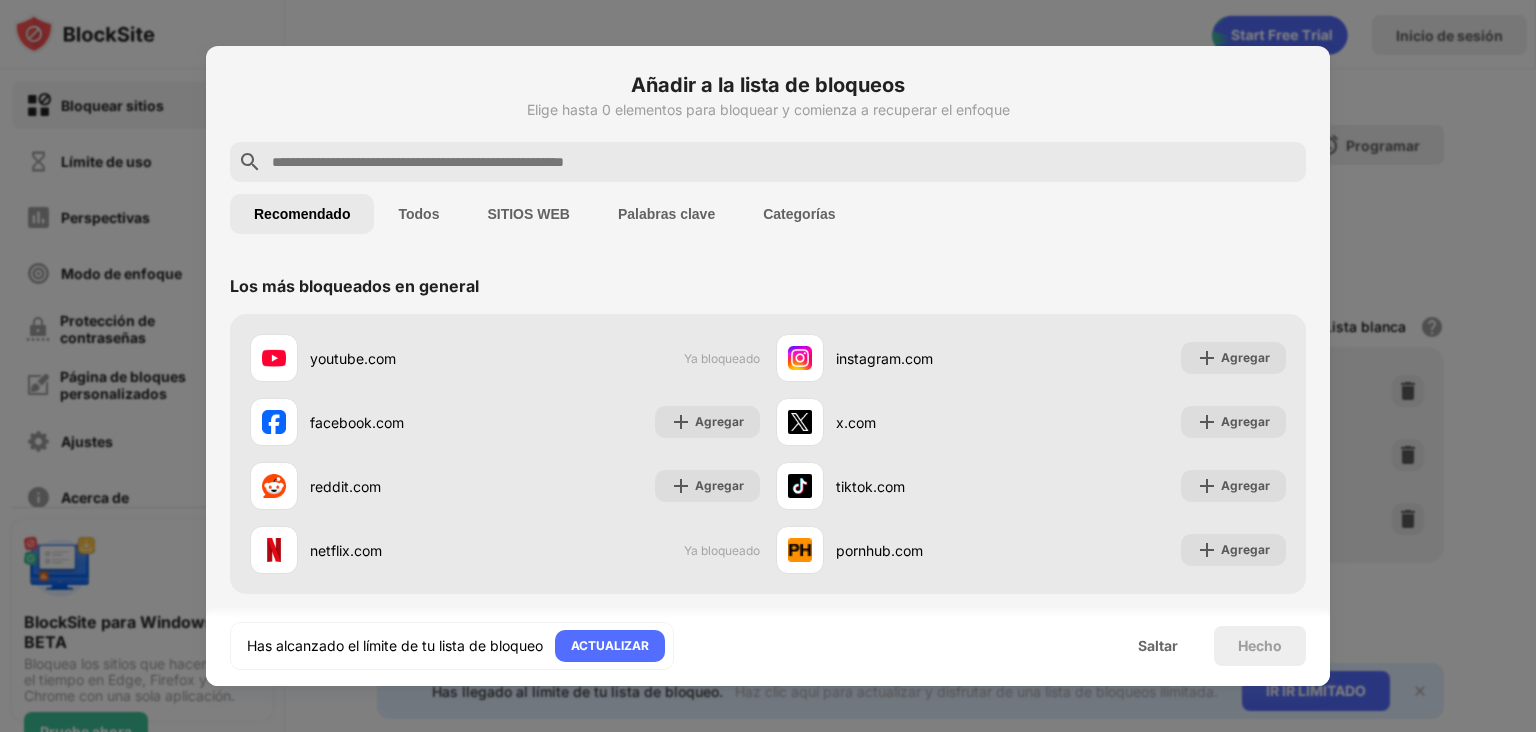 click on "SITIOS WEB" at bounding box center (418, 214) 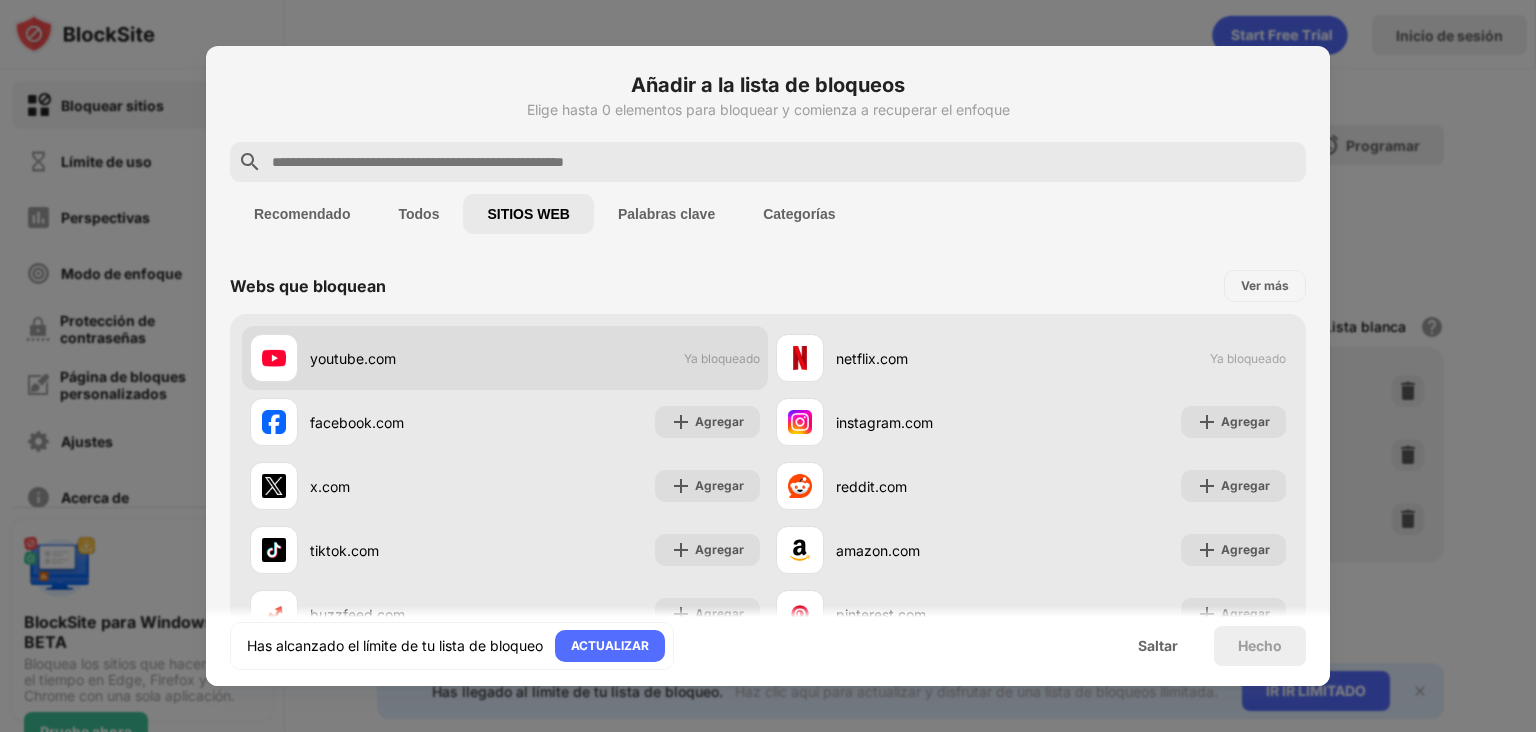 click on "youtube.com Ya bloqueado" at bounding box center (505, 358) 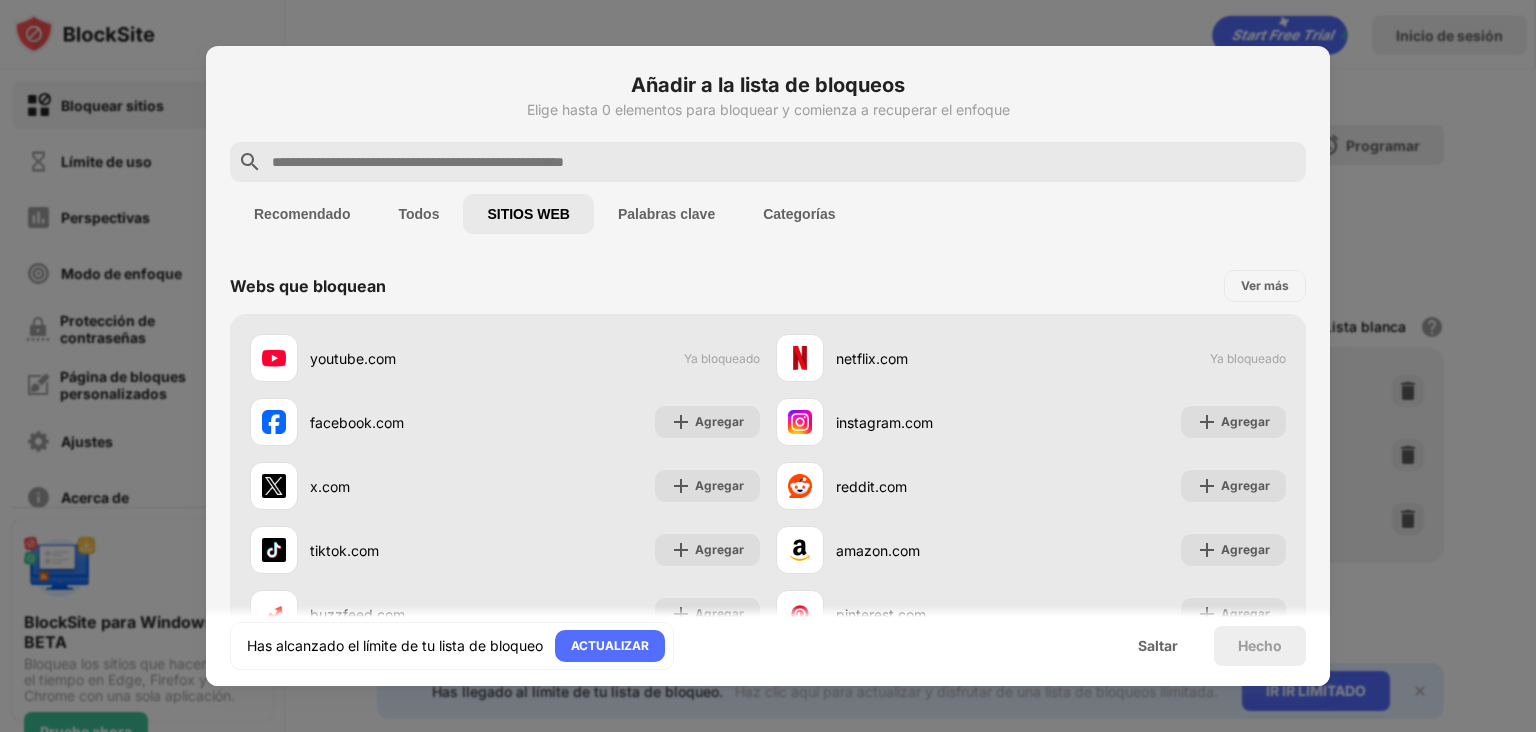 click on "Ver más" at bounding box center [1265, 285] 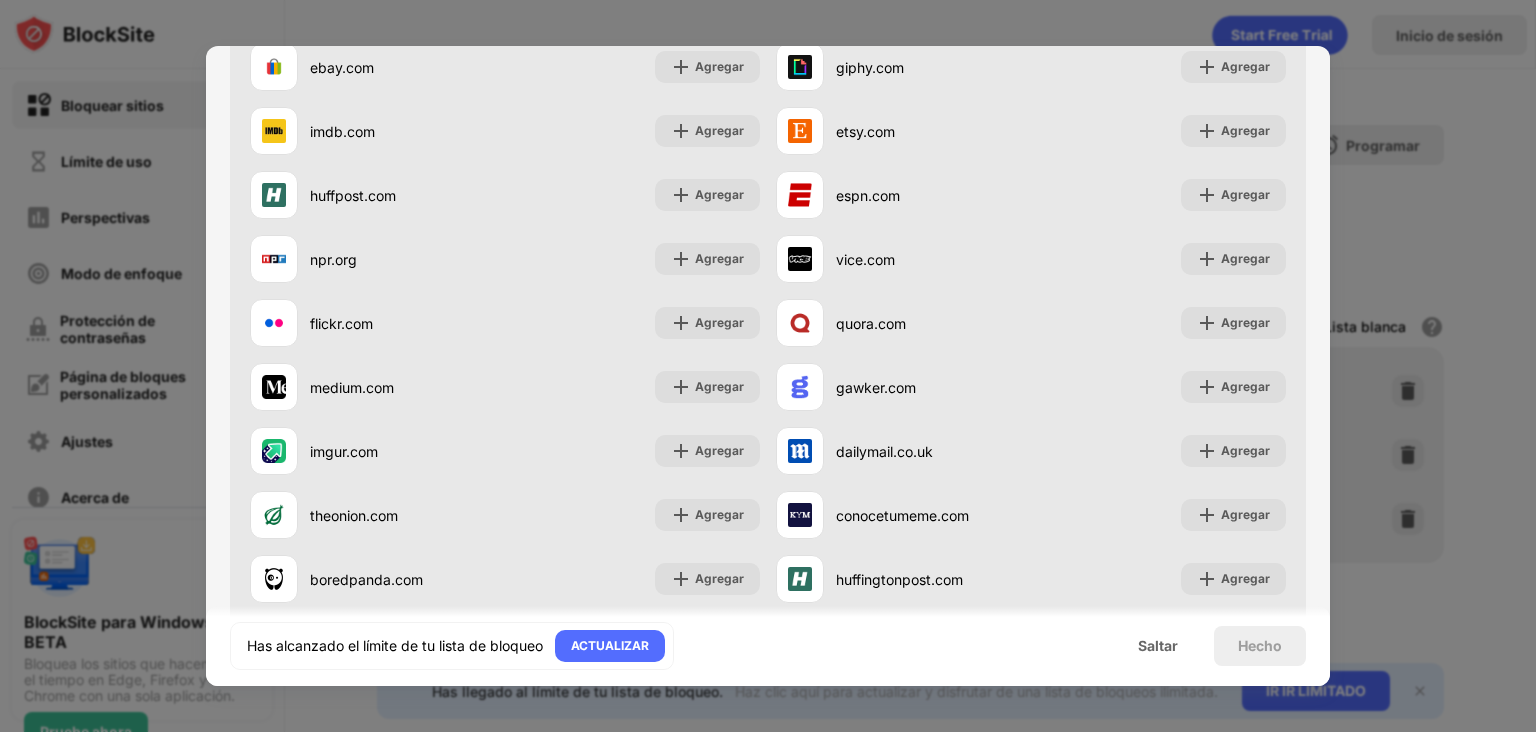 scroll, scrollTop: 0, scrollLeft: 0, axis: both 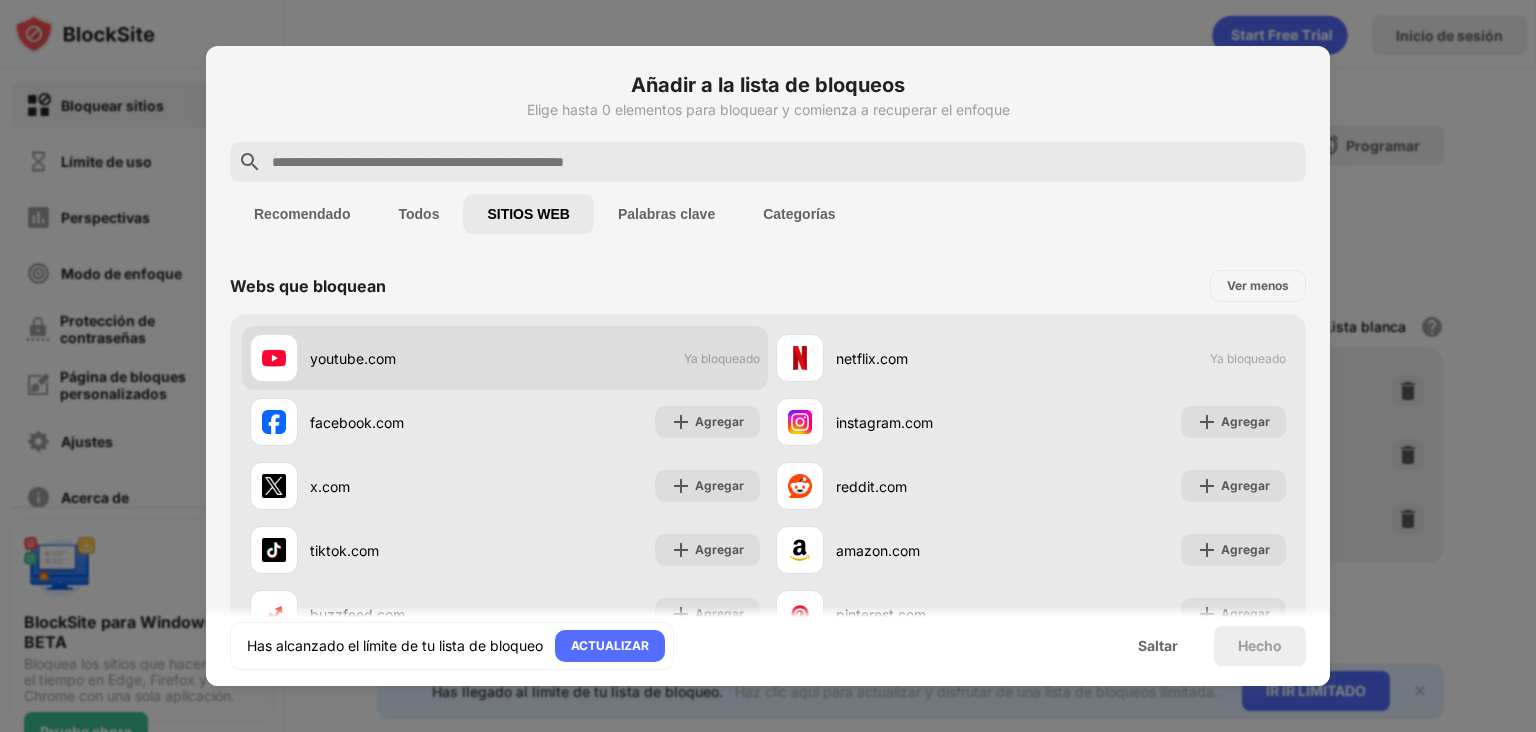 click at bounding box center [274, 358] 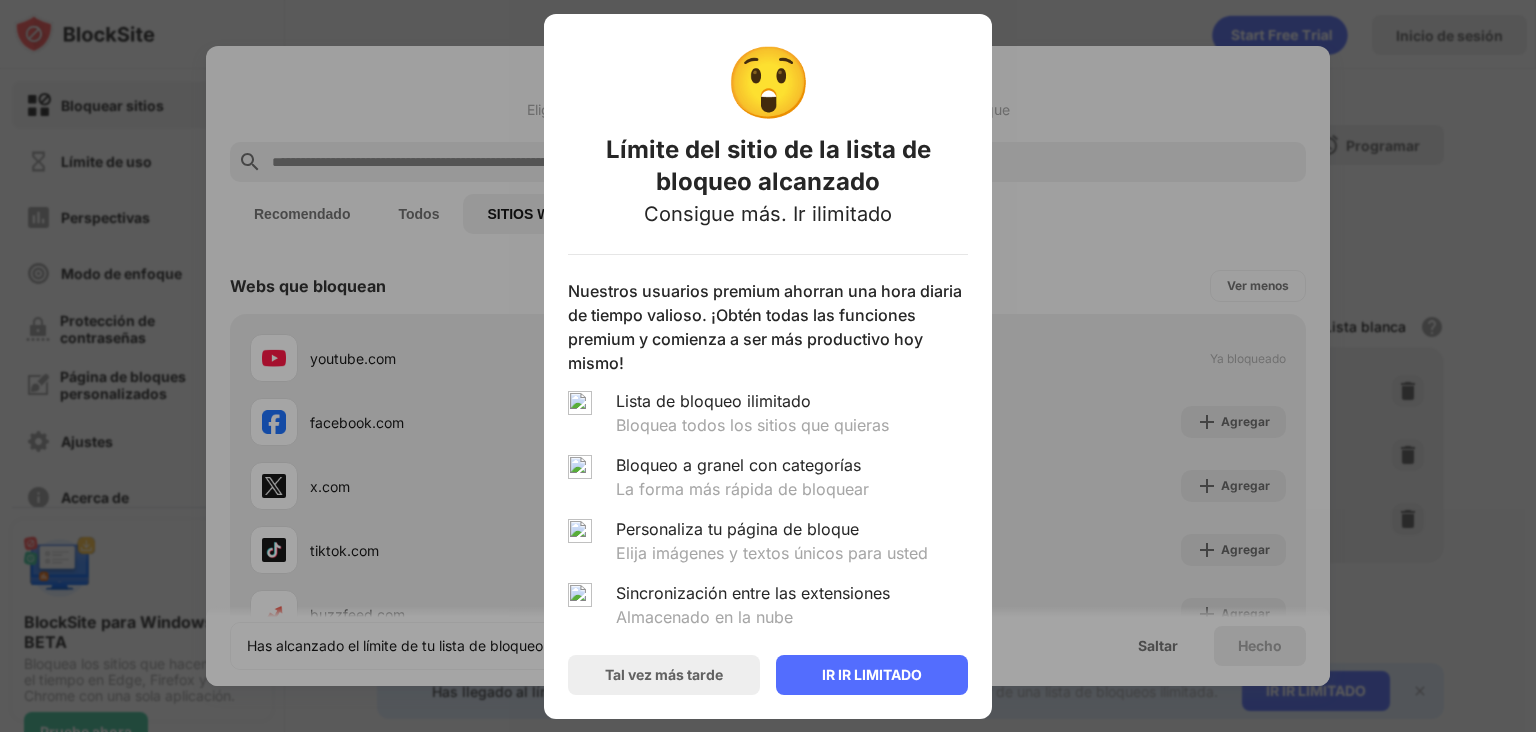 click on "😲 Límite del sitio de la lista de bloqueo alcanzado Consigue más. Ir ilimitado Nuestros usuarios premium ahorran una hora diaria de tiempo valioso. ¡Obtén todas las funciones premium y comienza a ser más productivo hoy mismo! Lista de bloqueo ilimitado Bloquea todos los sitios que quieras Bloqueo a granel con categorías La forma más rápida de bloquear Personaliza tu página de bloque Elija imágenes y textos únicos para usted Sincronización entre las extensiones Almacenado en la nube Tal vez más tarde IR IR LIMITADO" at bounding box center (768, 366) 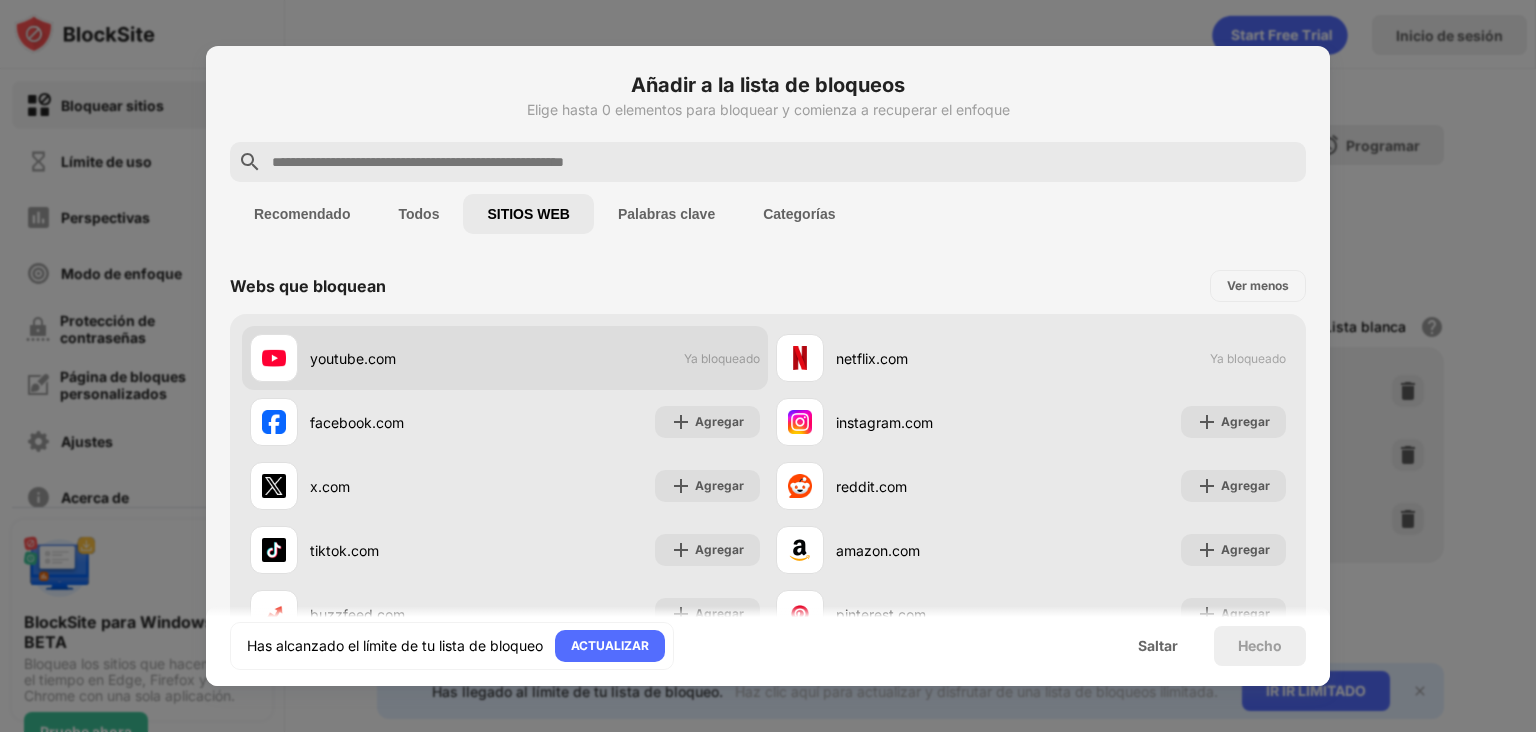 click on "Ya bloqueado" at bounding box center (722, 358) 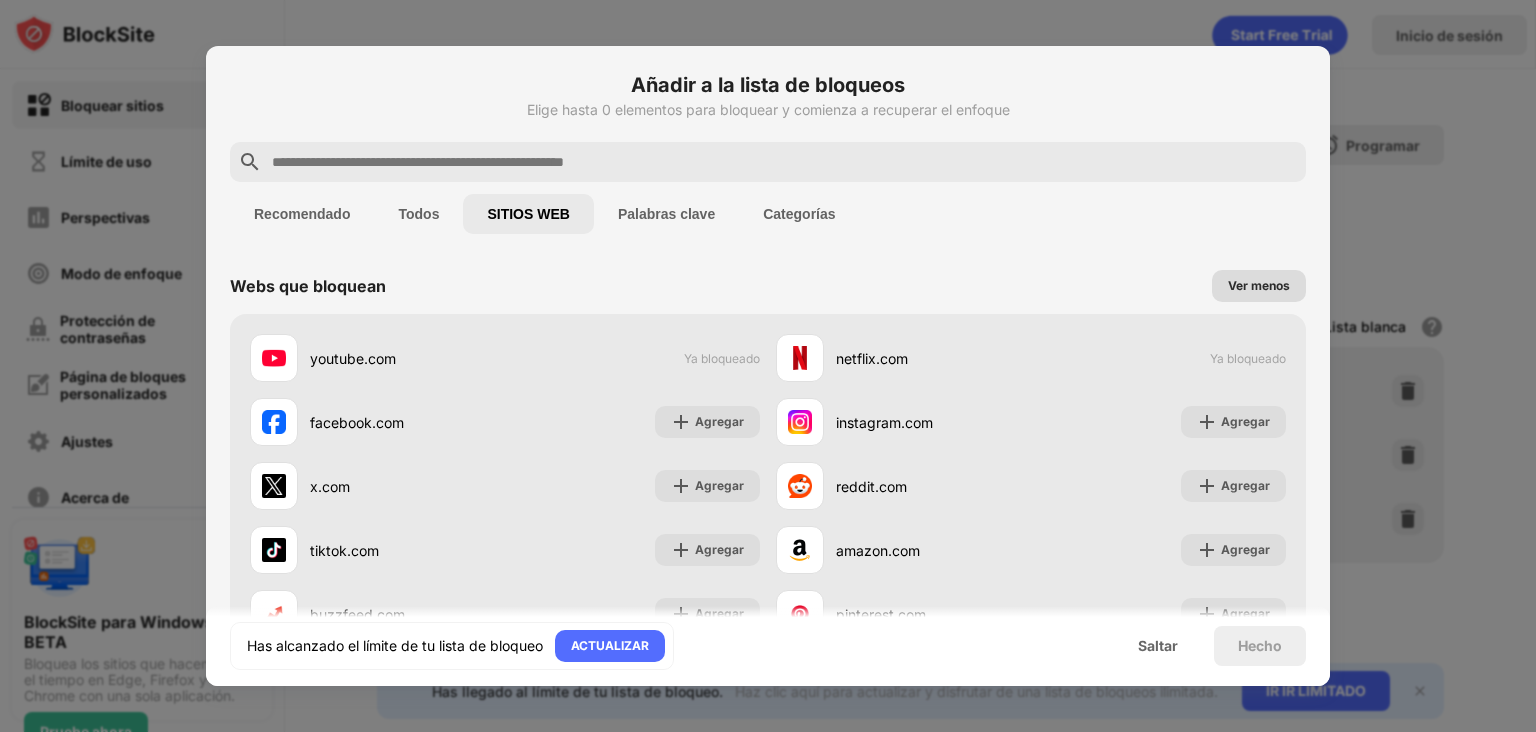 click on "Ver menos" at bounding box center (1259, 285) 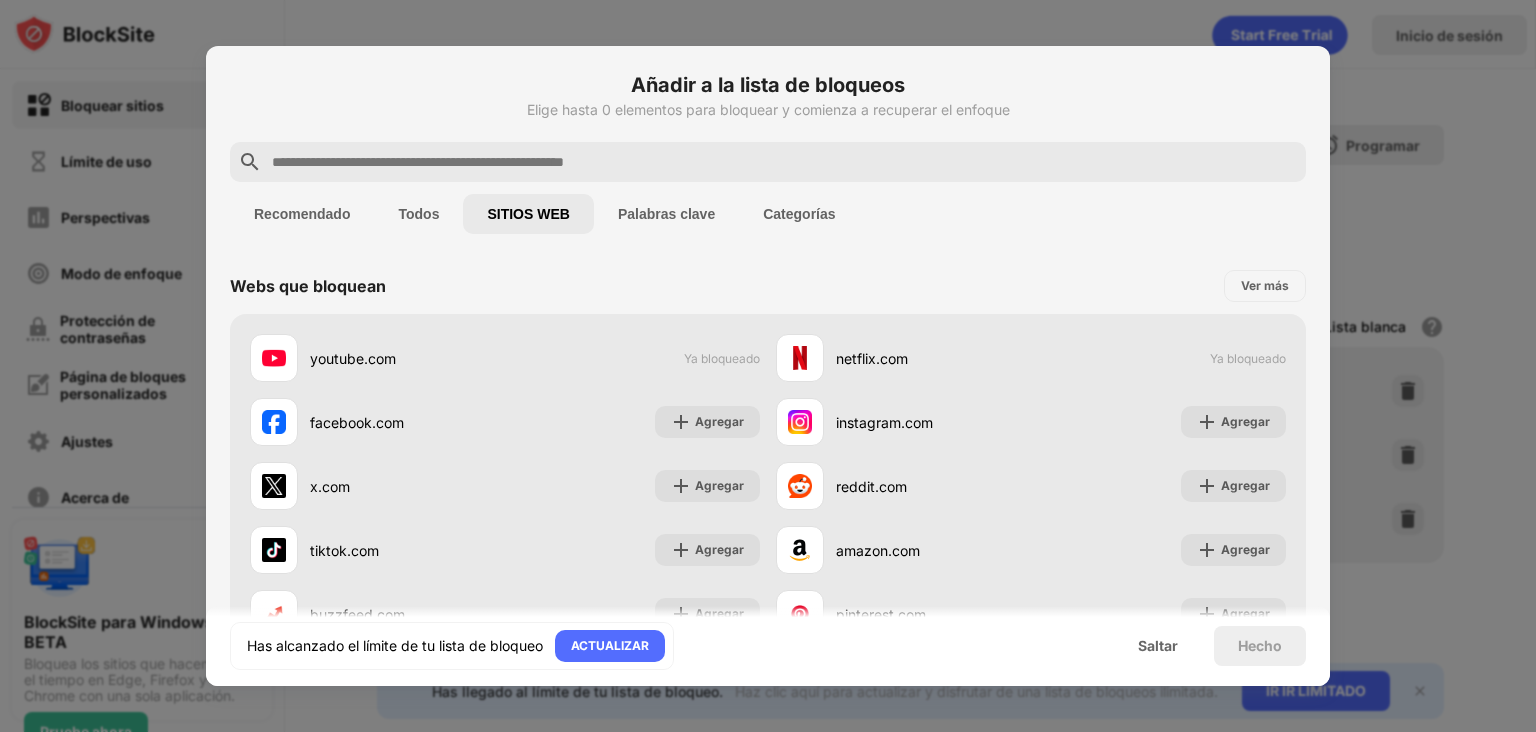 click on "Categorías" at bounding box center [302, 214] 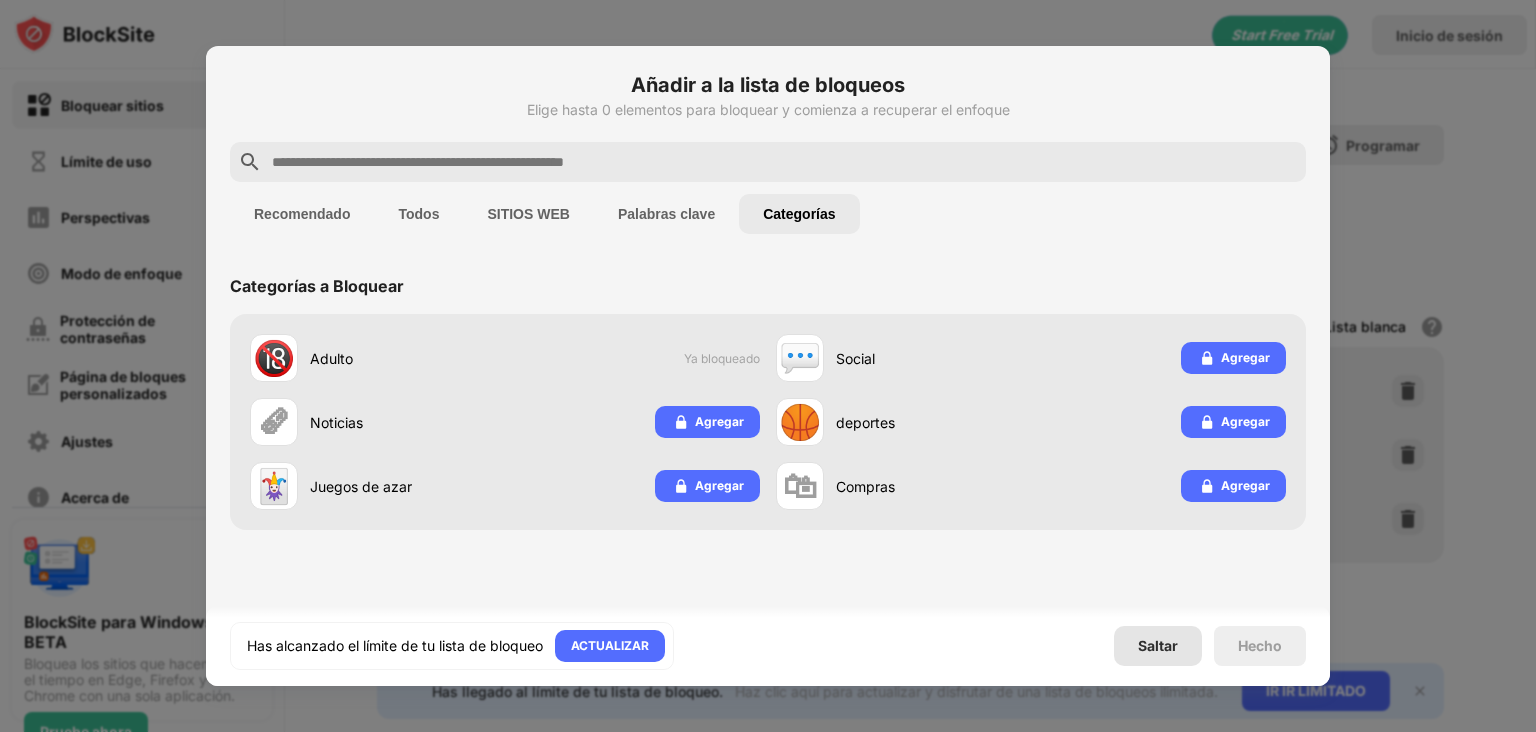 click on "Saltar" at bounding box center (1158, 645) 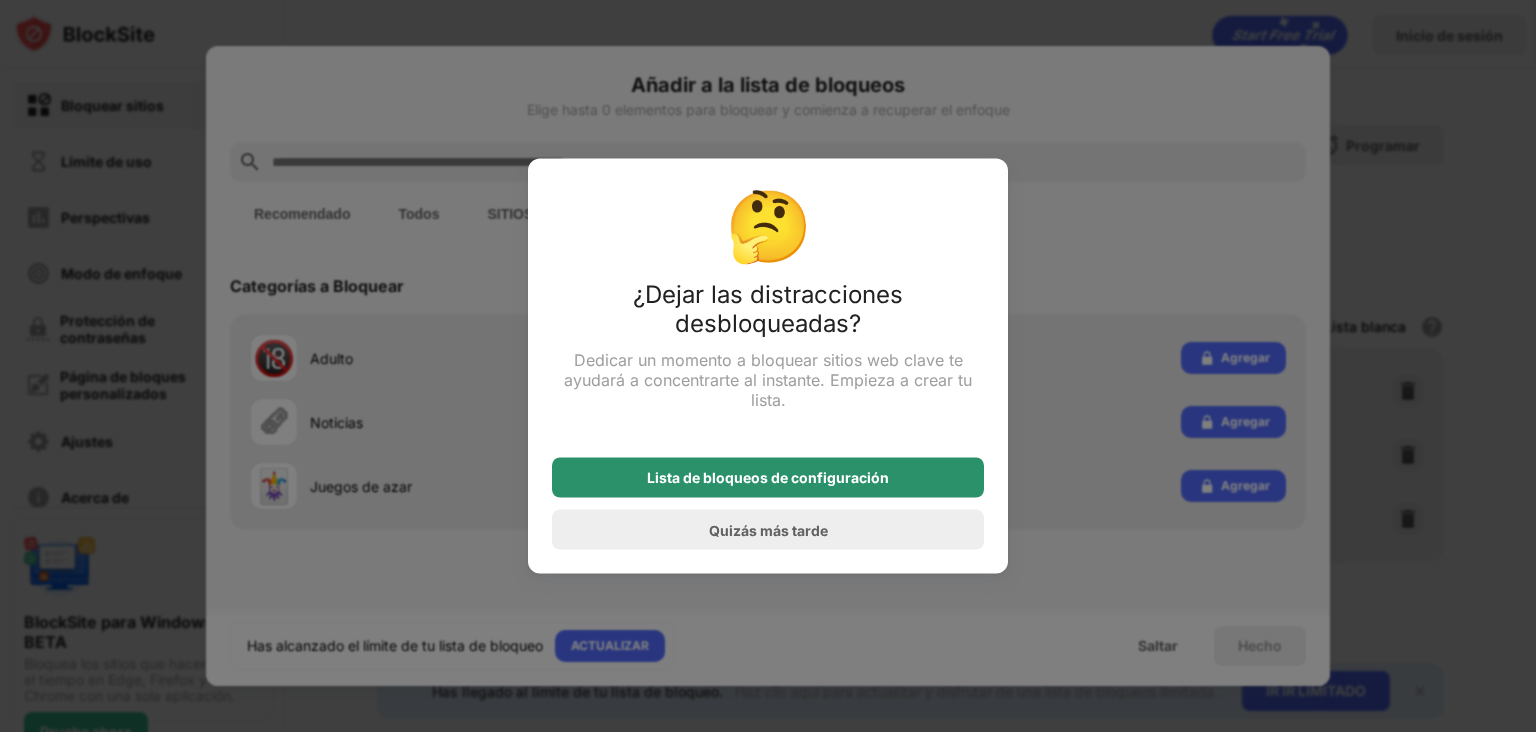 click on "Lista de bloqueos de configuración" at bounding box center (768, 477) 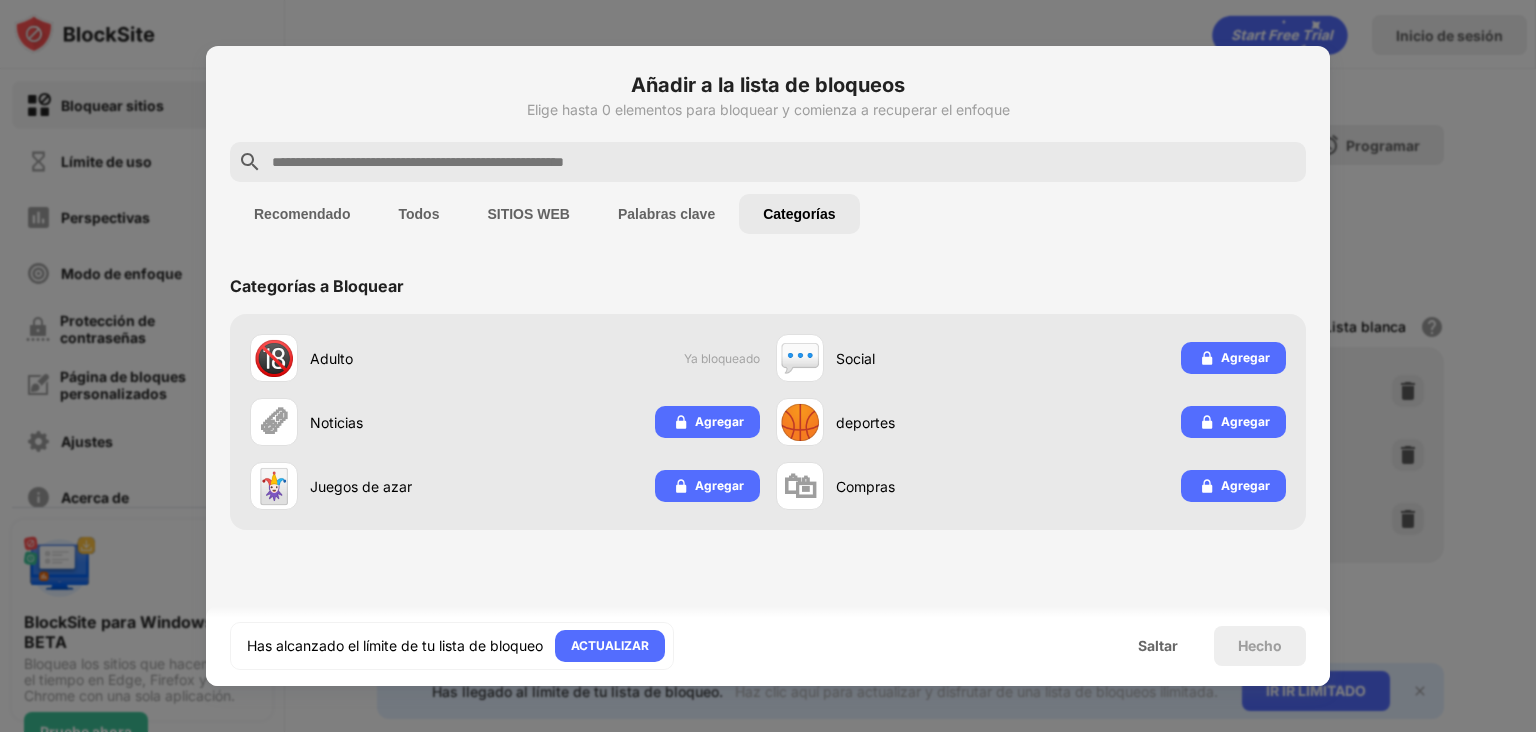 click on "Todos" at bounding box center [302, 214] 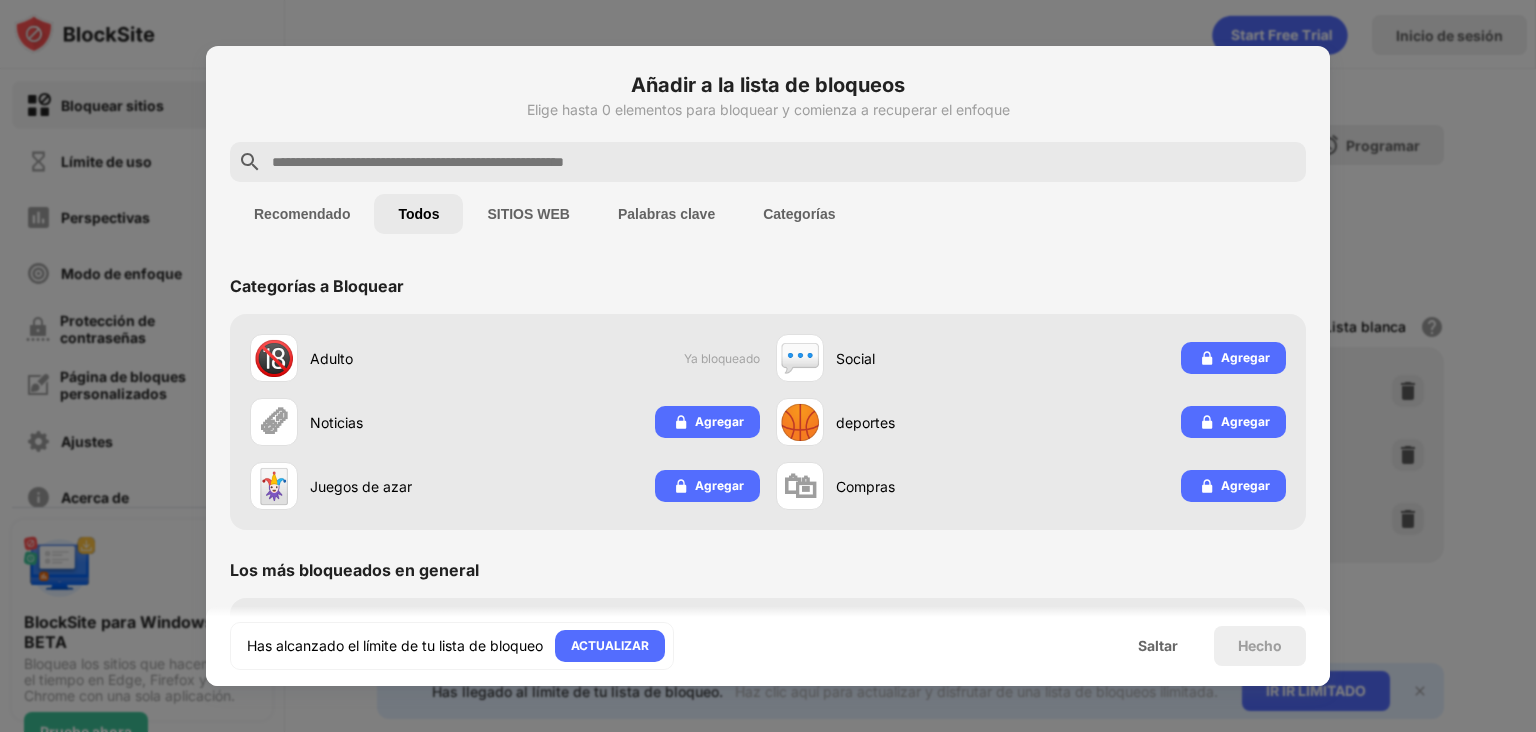 click on "Recomendado" at bounding box center [302, 214] 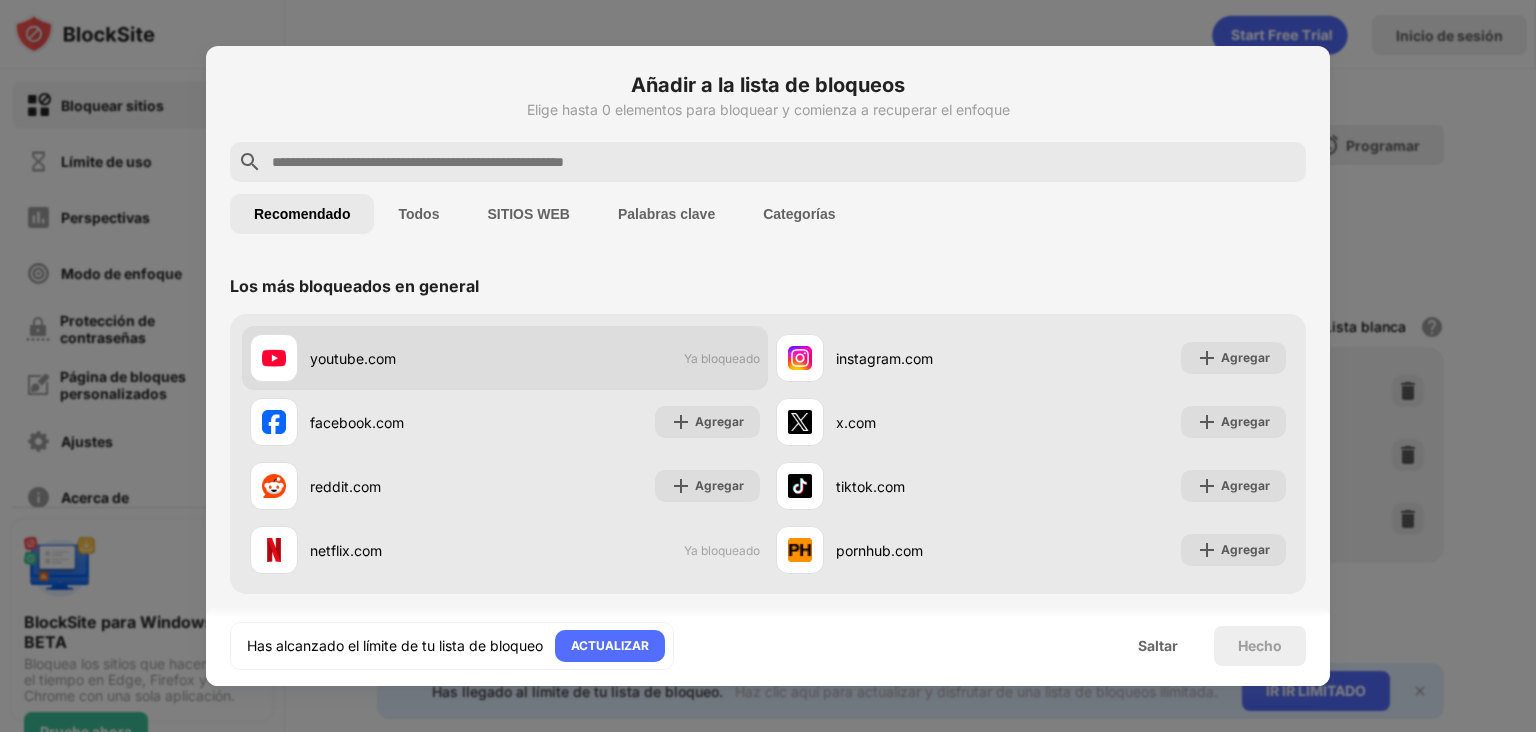 click on "youtube.com Ya bloqueado" at bounding box center [505, 358] 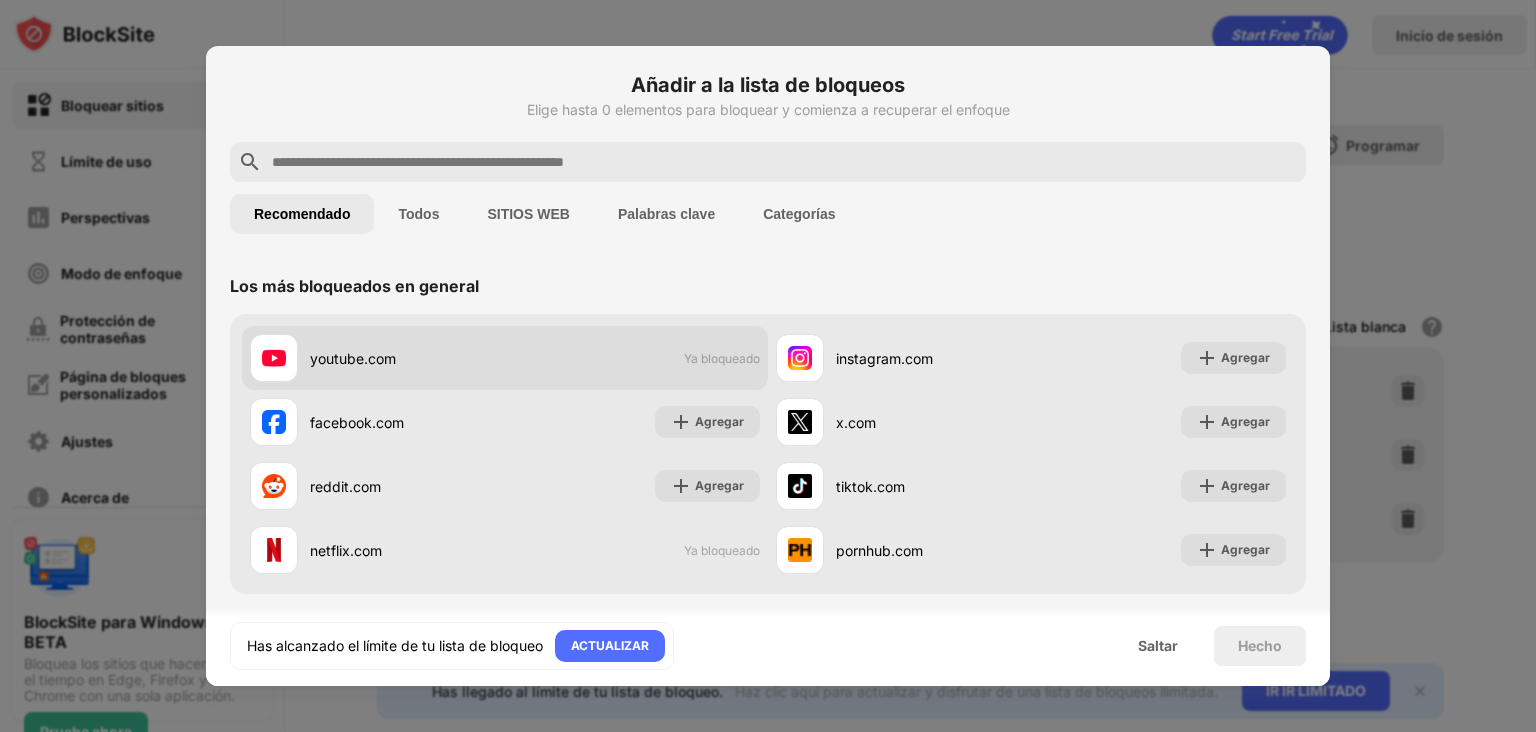 click on "youtube.com" at bounding box center (353, 358) 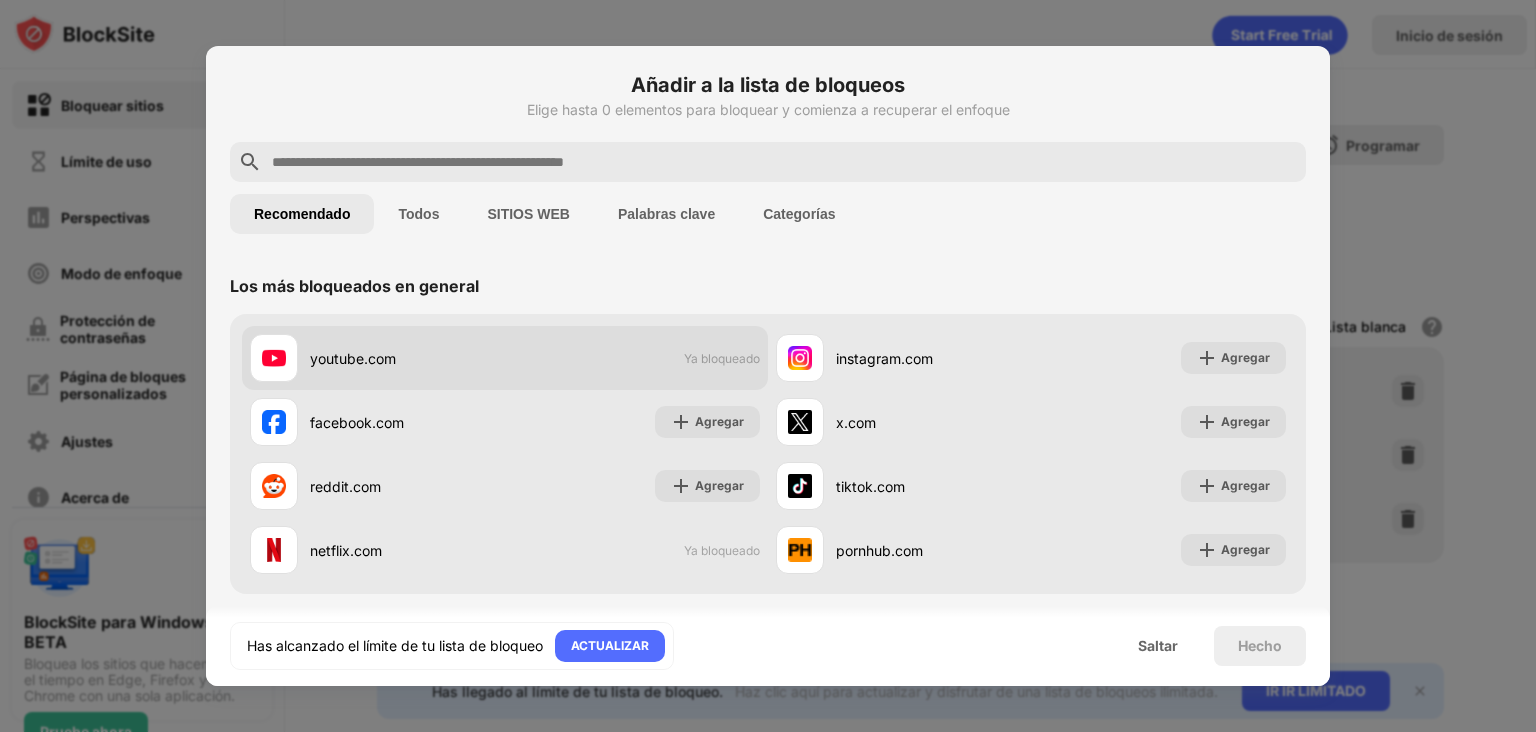 click on "youtube.com" at bounding box center (353, 358) 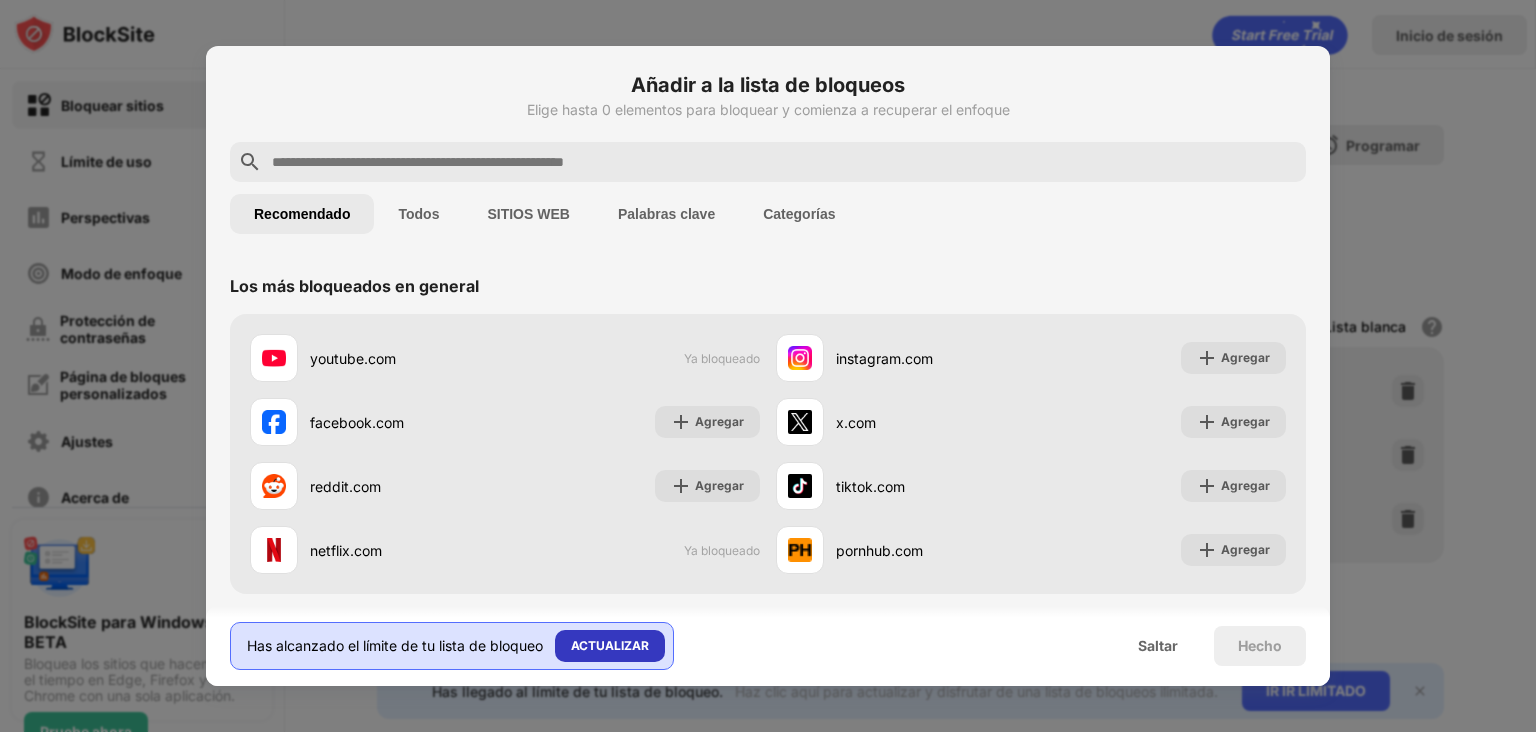 click on "ACTUALIZAR" at bounding box center [610, 645] 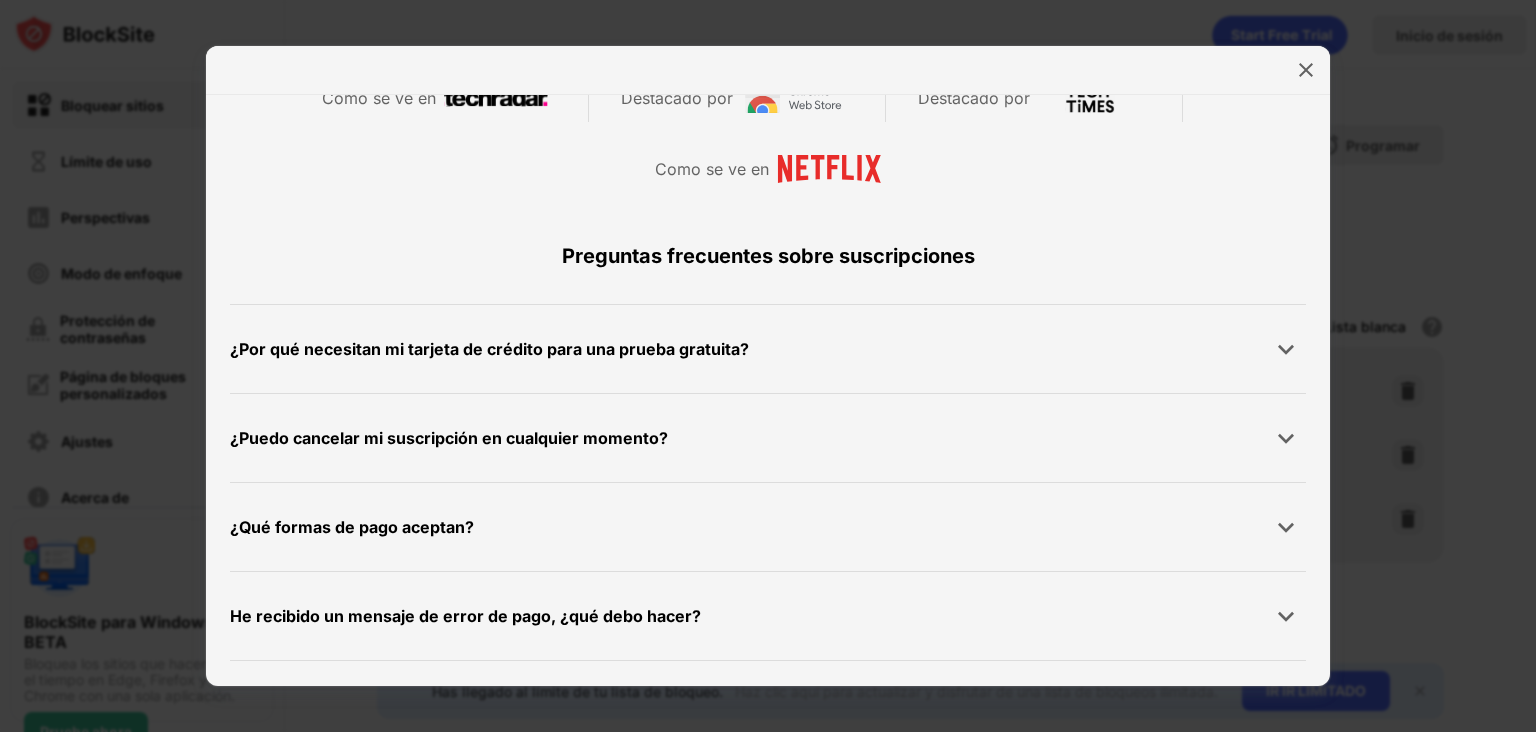 scroll, scrollTop: 1056, scrollLeft: 0, axis: vertical 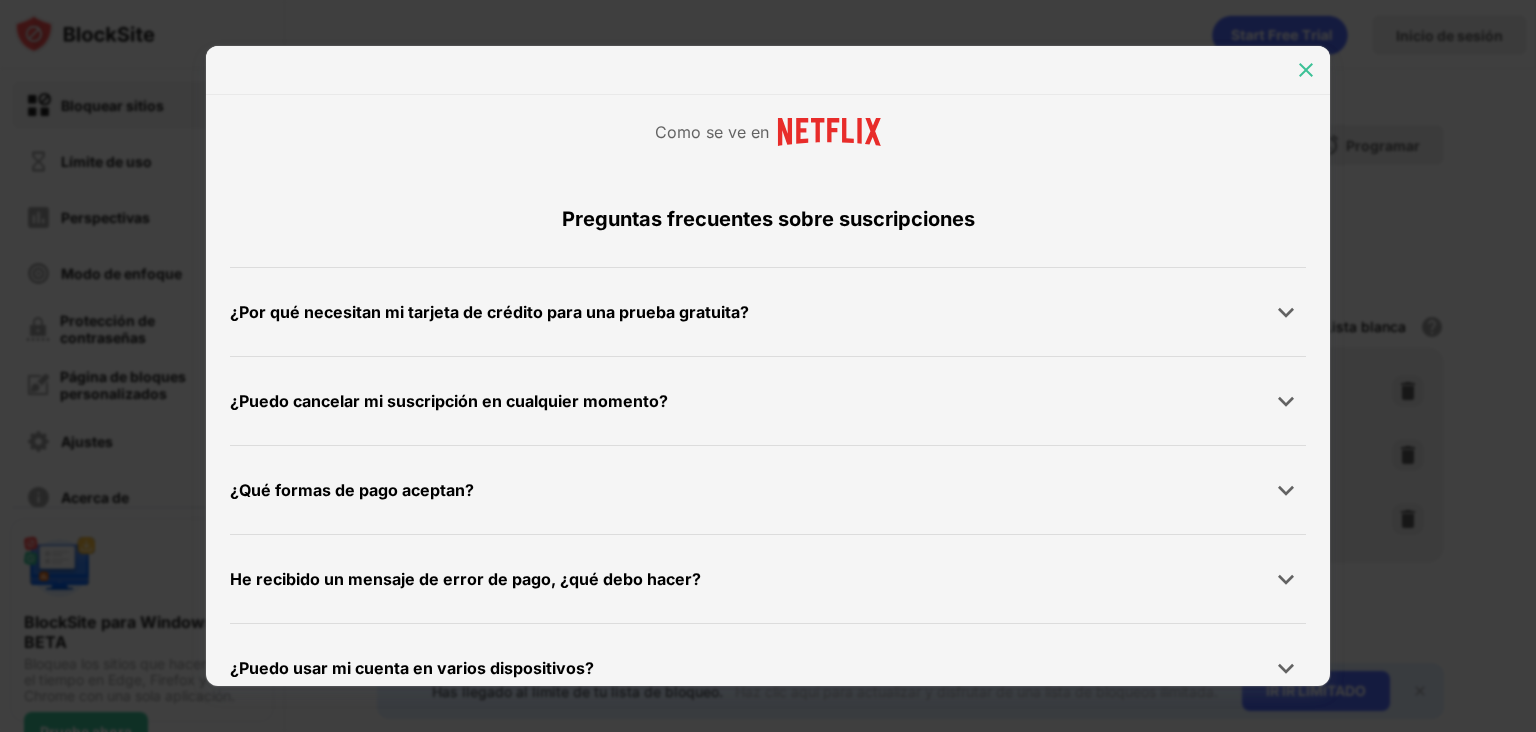 click at bounding box center (1306, 70) 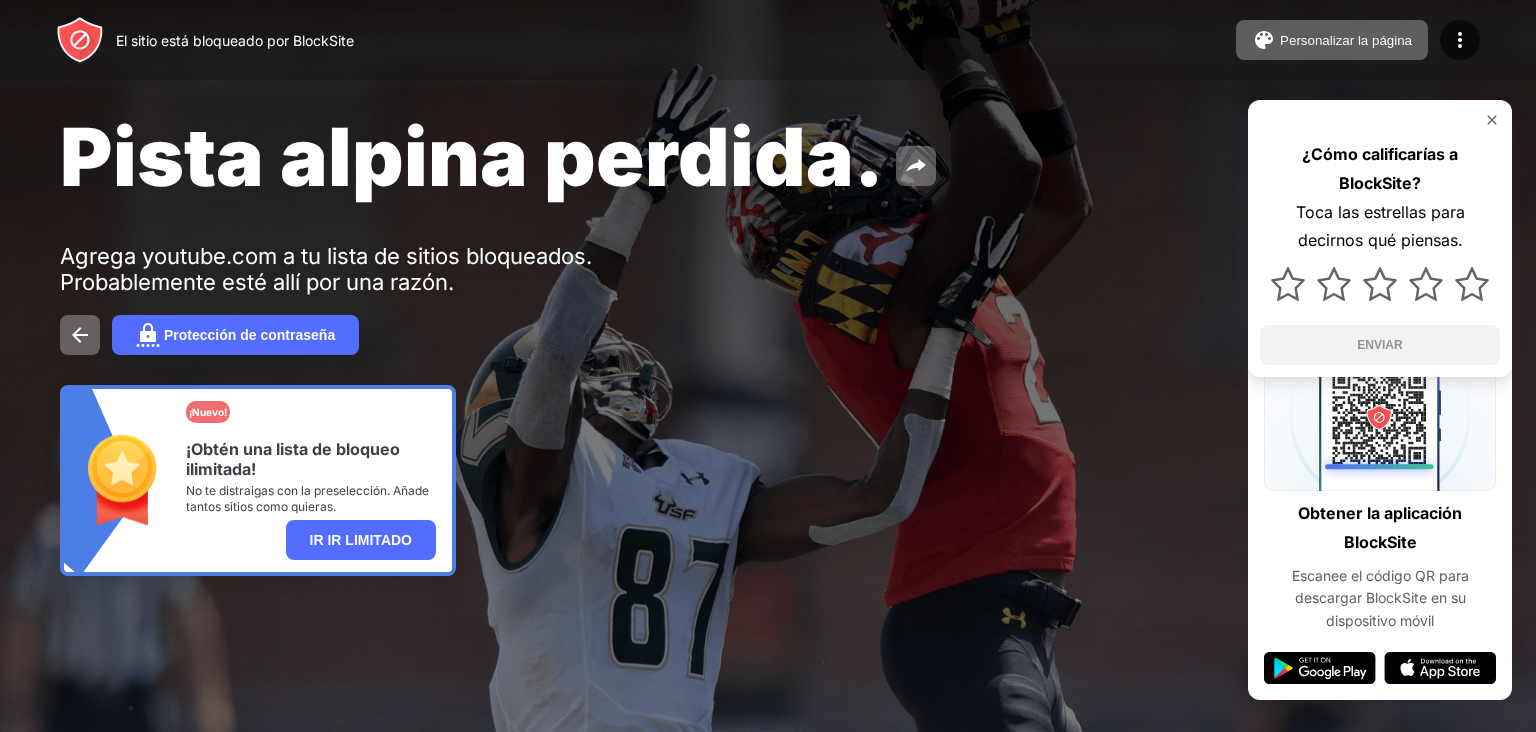 scroll, scrollTop: 0, scrollLeft: 0, axis: both 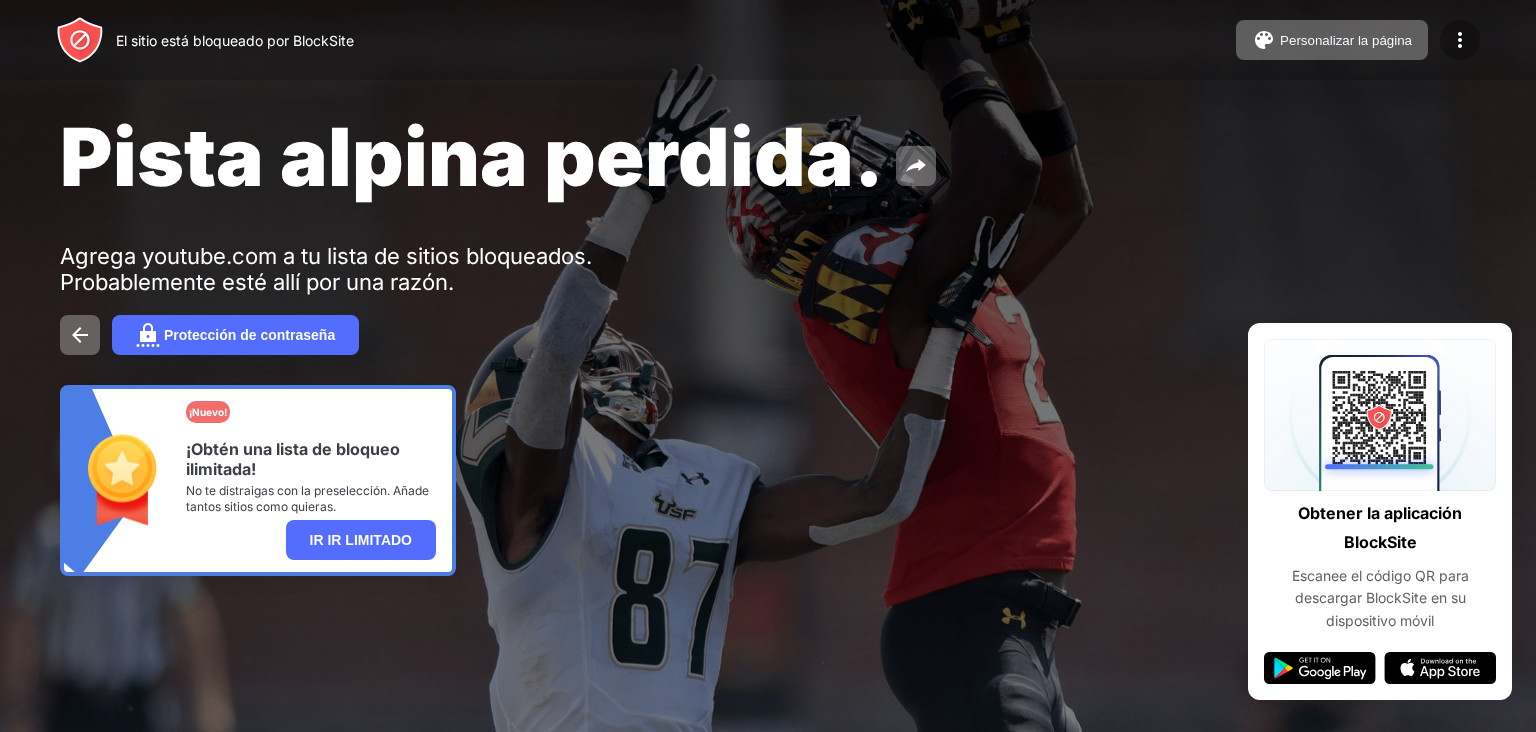 click at bounding box center (1460, 40) 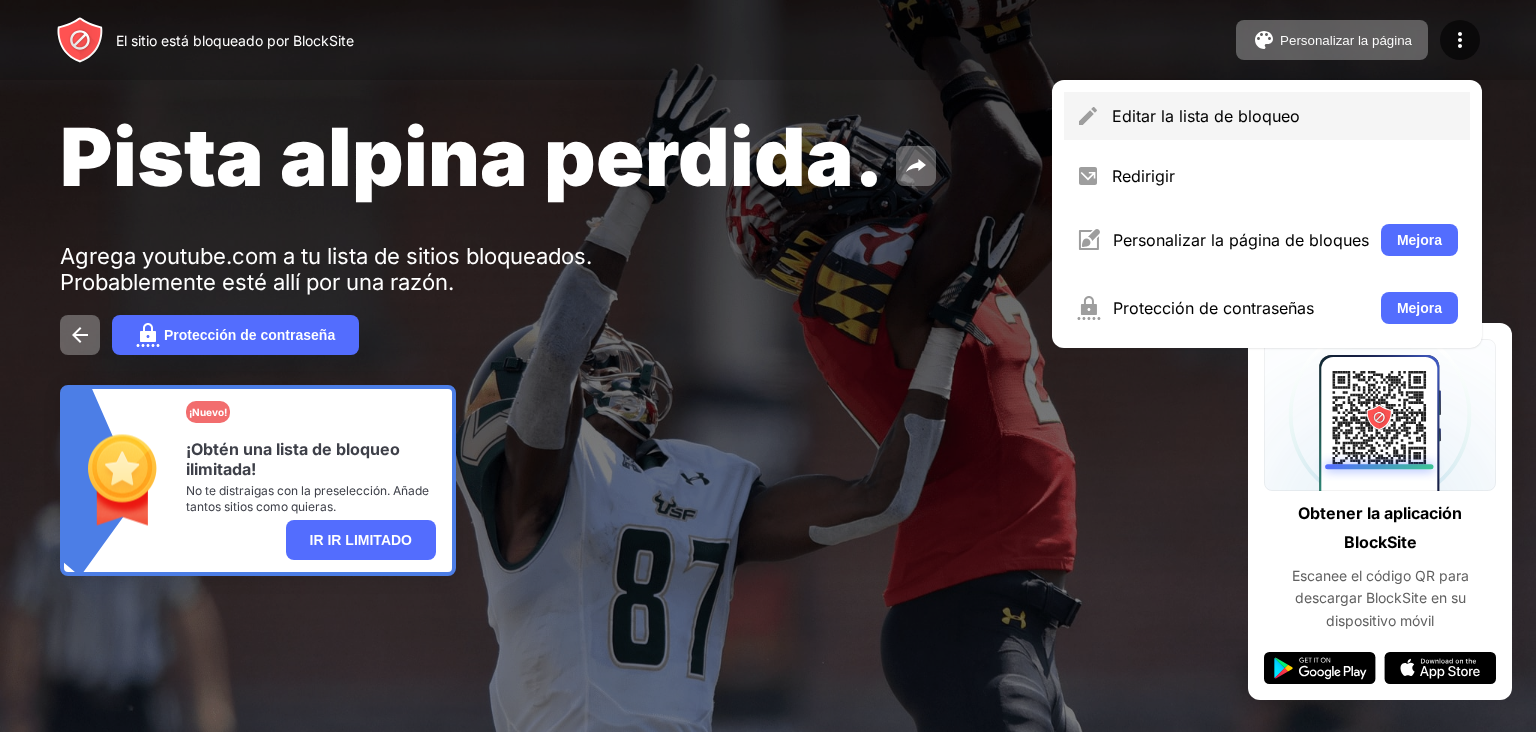 click on "Editar la lista de bloqueo" at bounding box center [1206, 116] 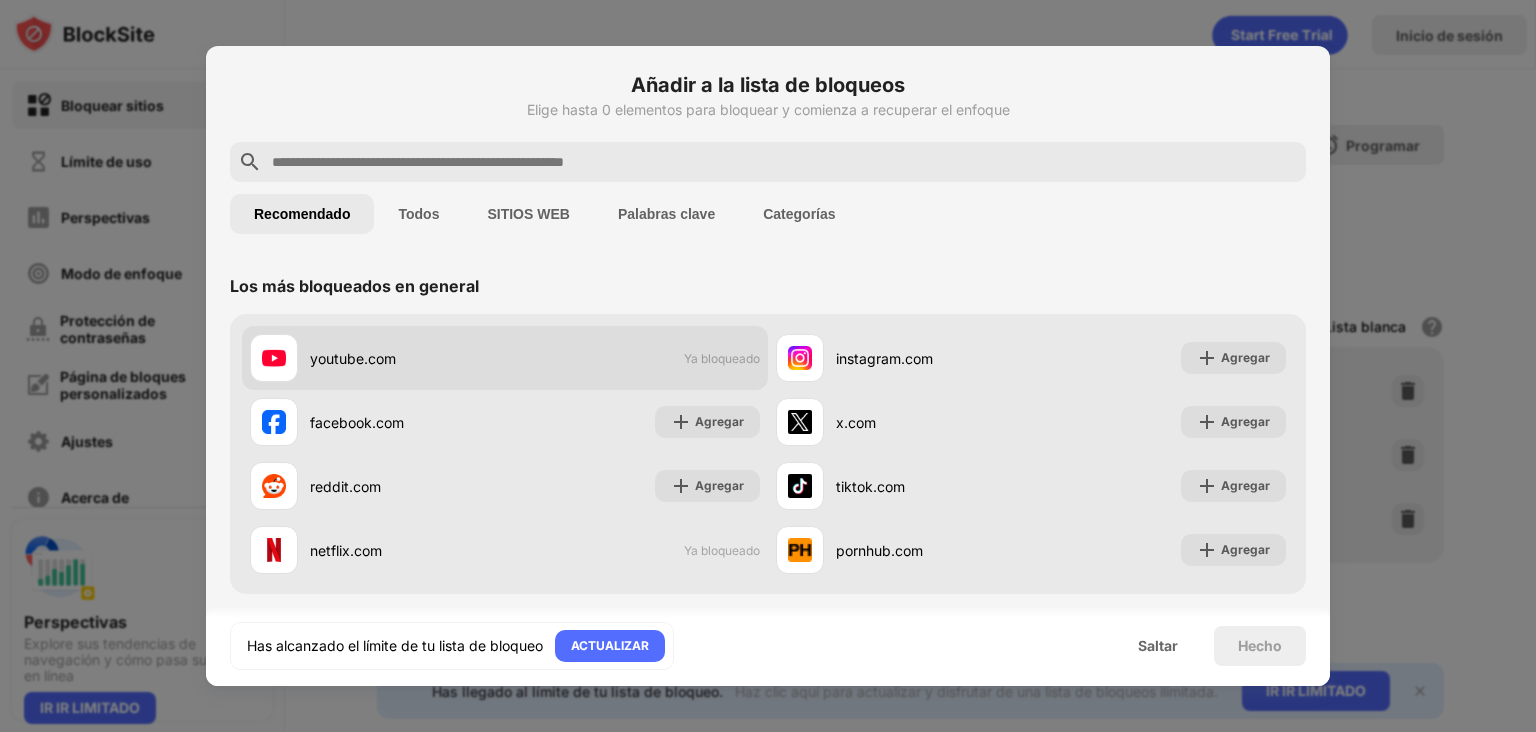 click at bounding box center [274, 358] 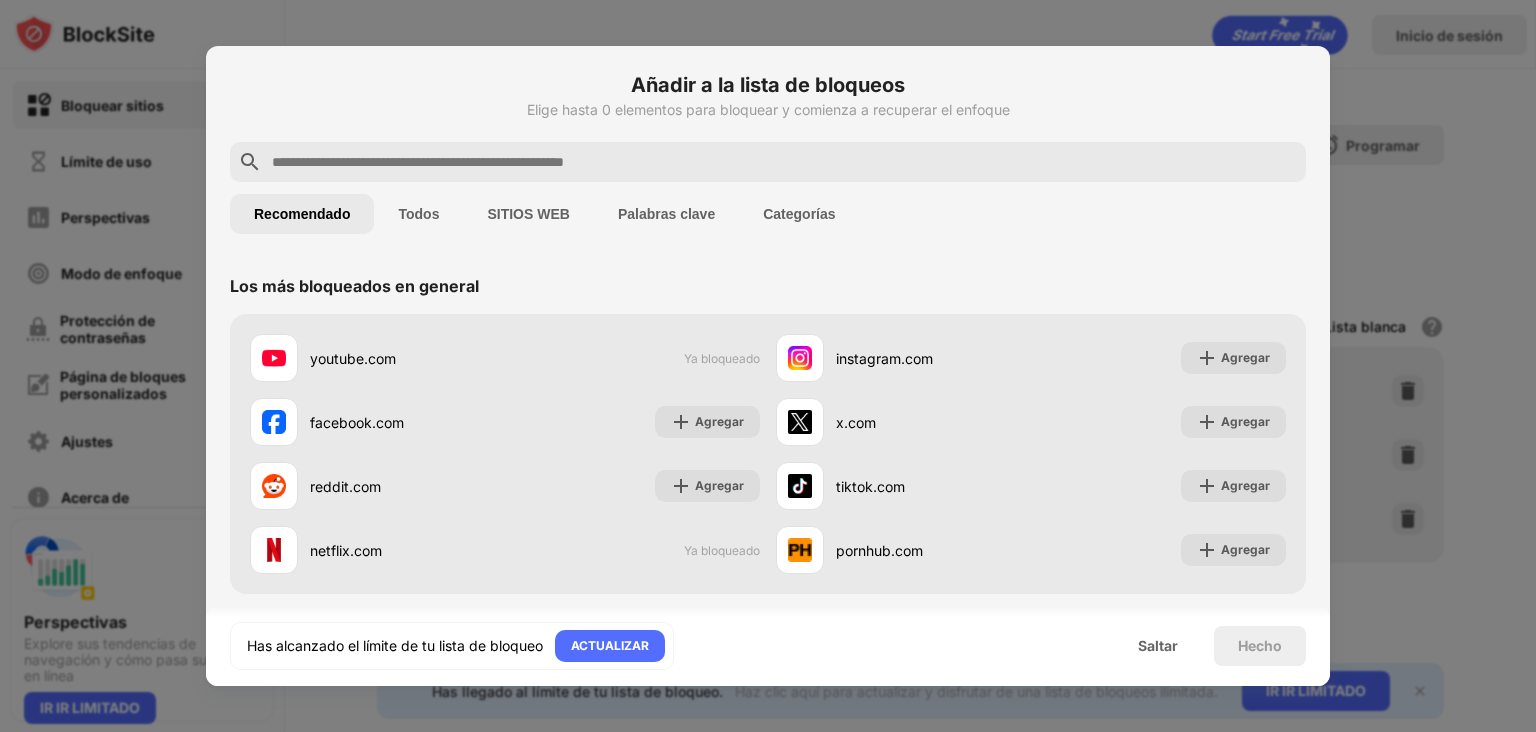 click at bounding box center [784, 162] 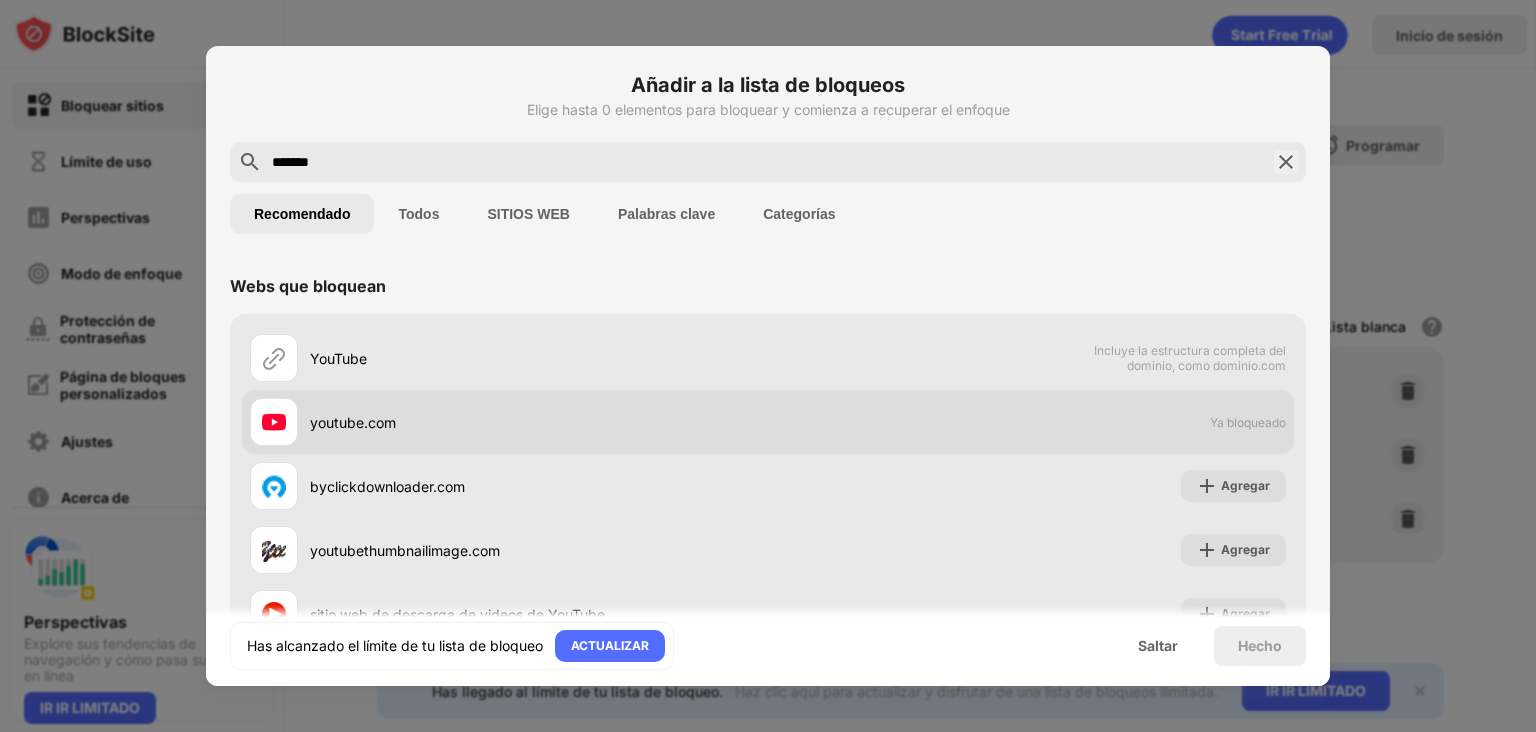 type on "*******" 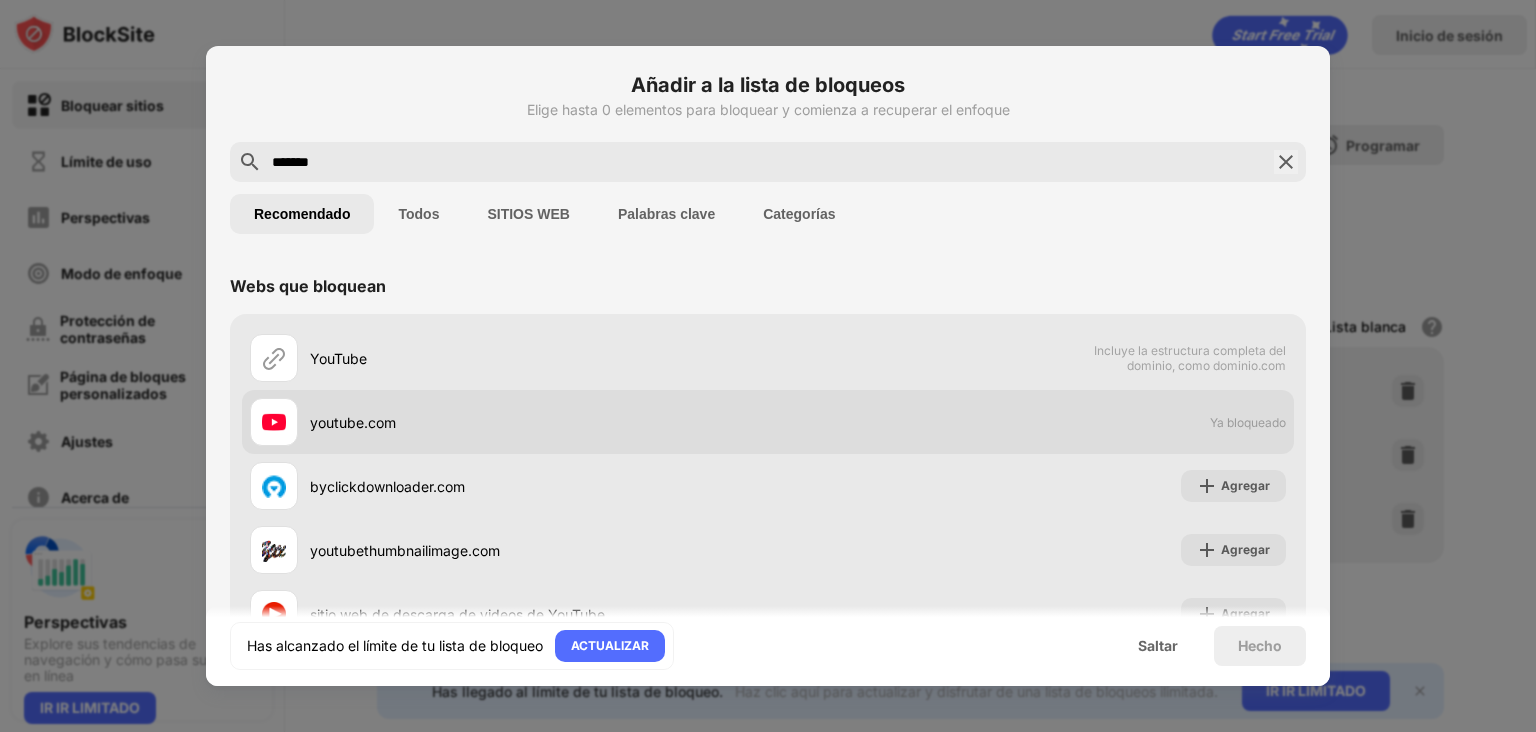 click on "youtube.com" at bounding box center [539, 422] 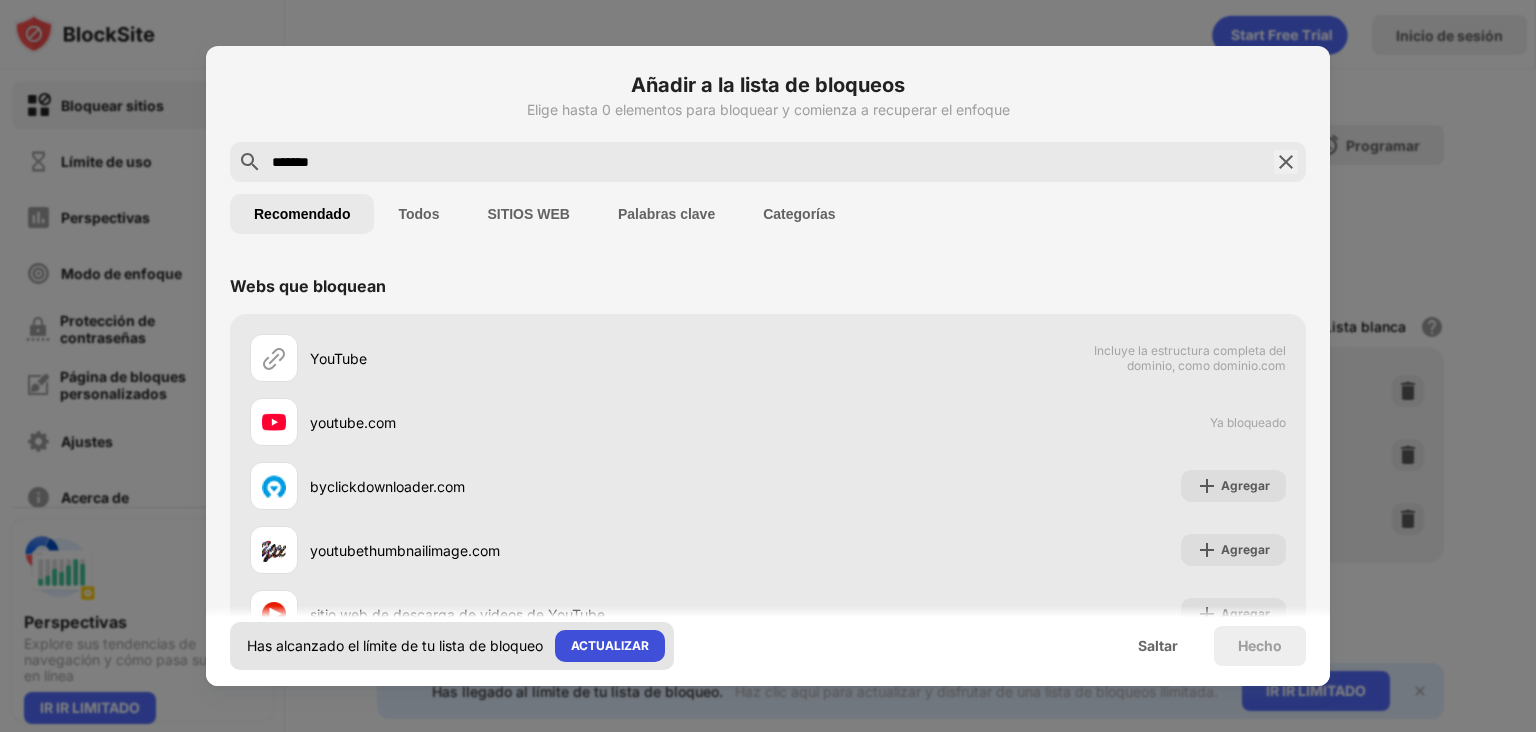 click on "ACTUALIZAR" at bounding box center (610, 645) 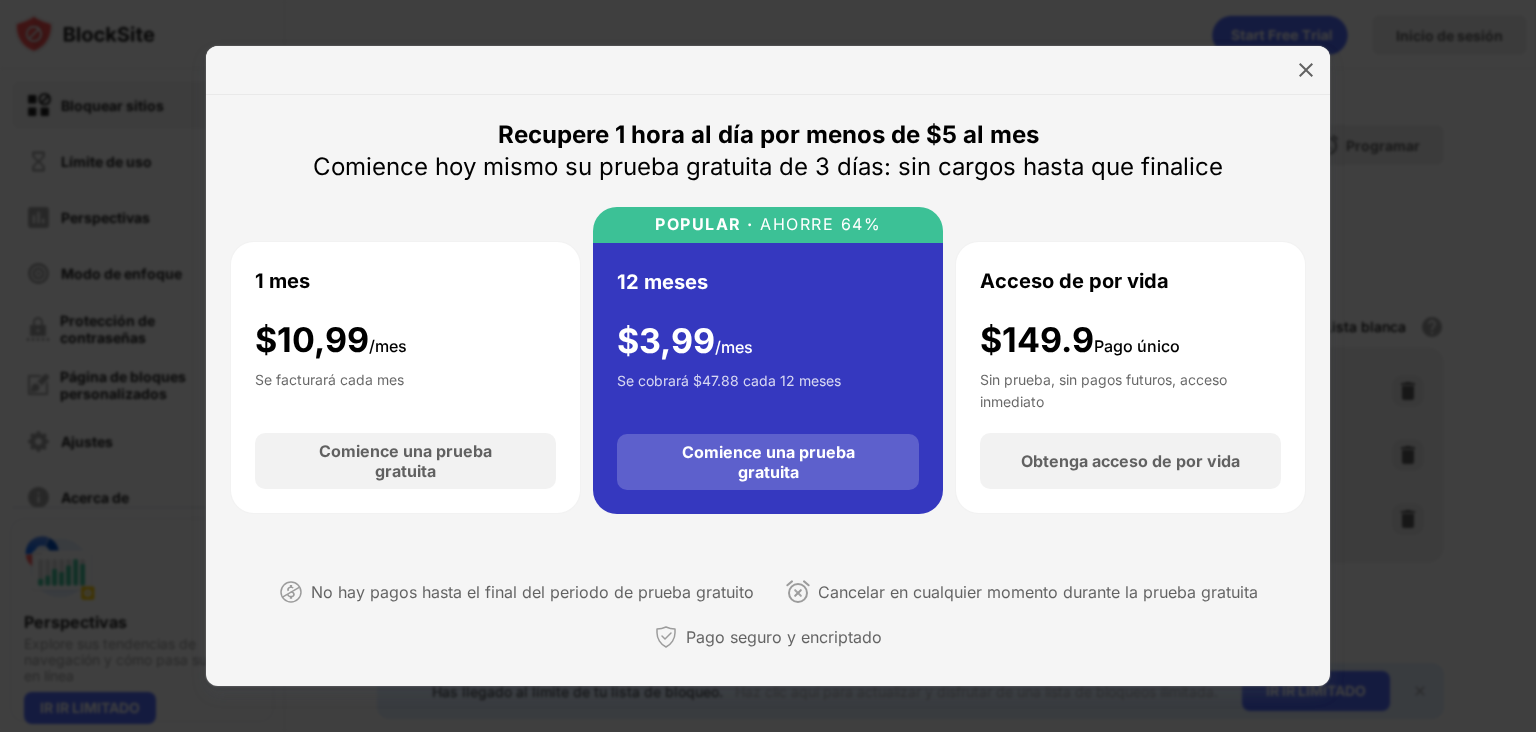 click on "Comience una prueba gratuita" at bounding box center [768, 462] 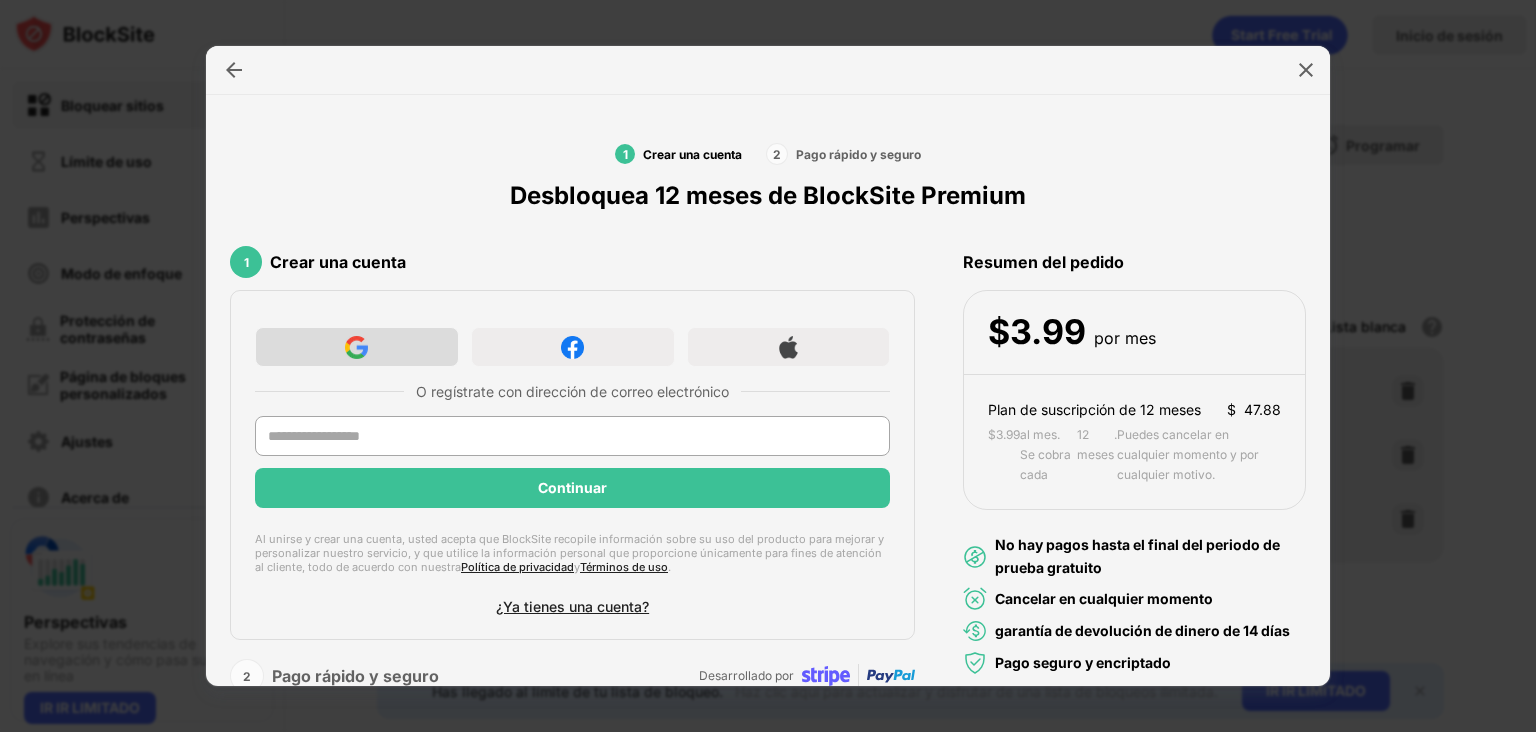 click at bounding box center (357, 347) 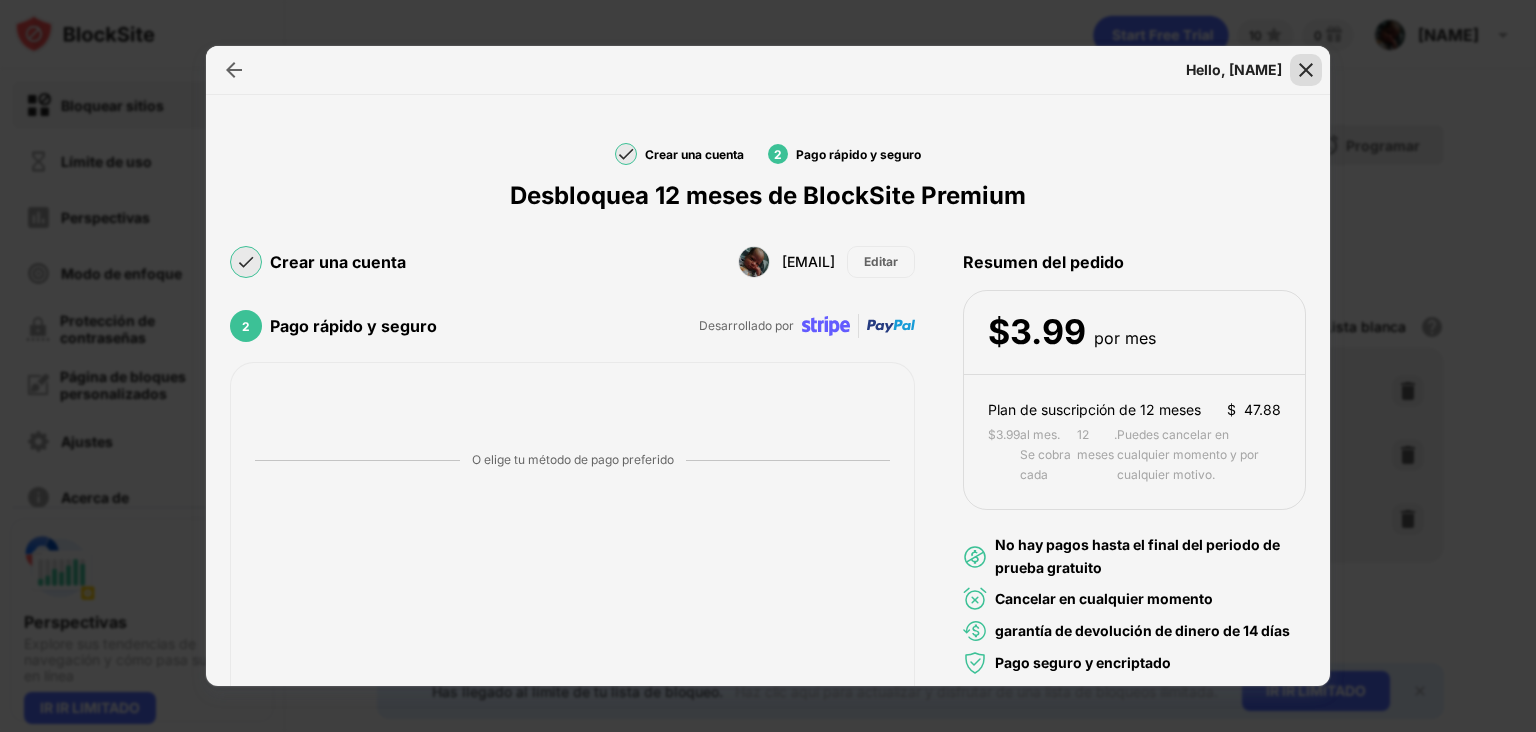 click at bounding box center (1306, 70) 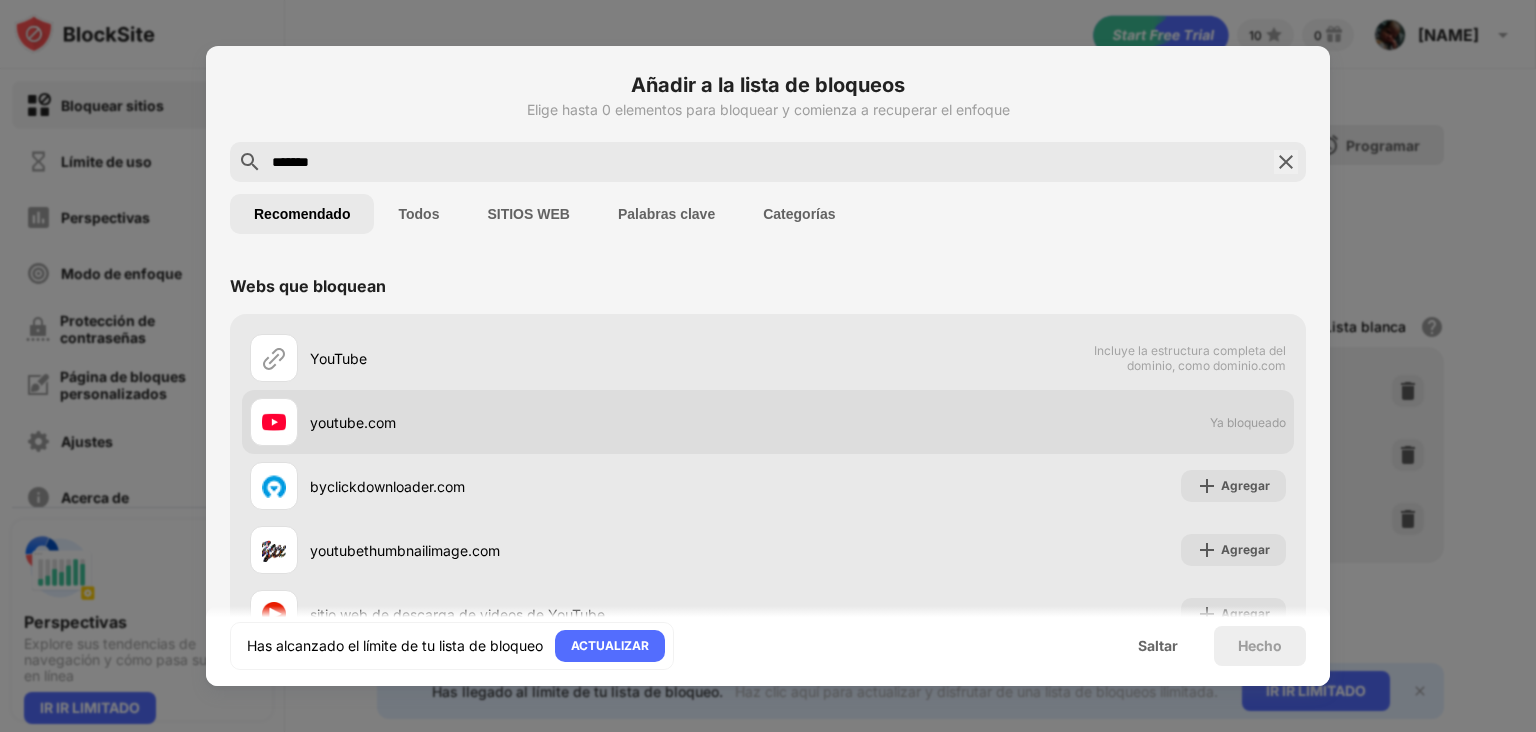 click at bounding box center [274, 422] 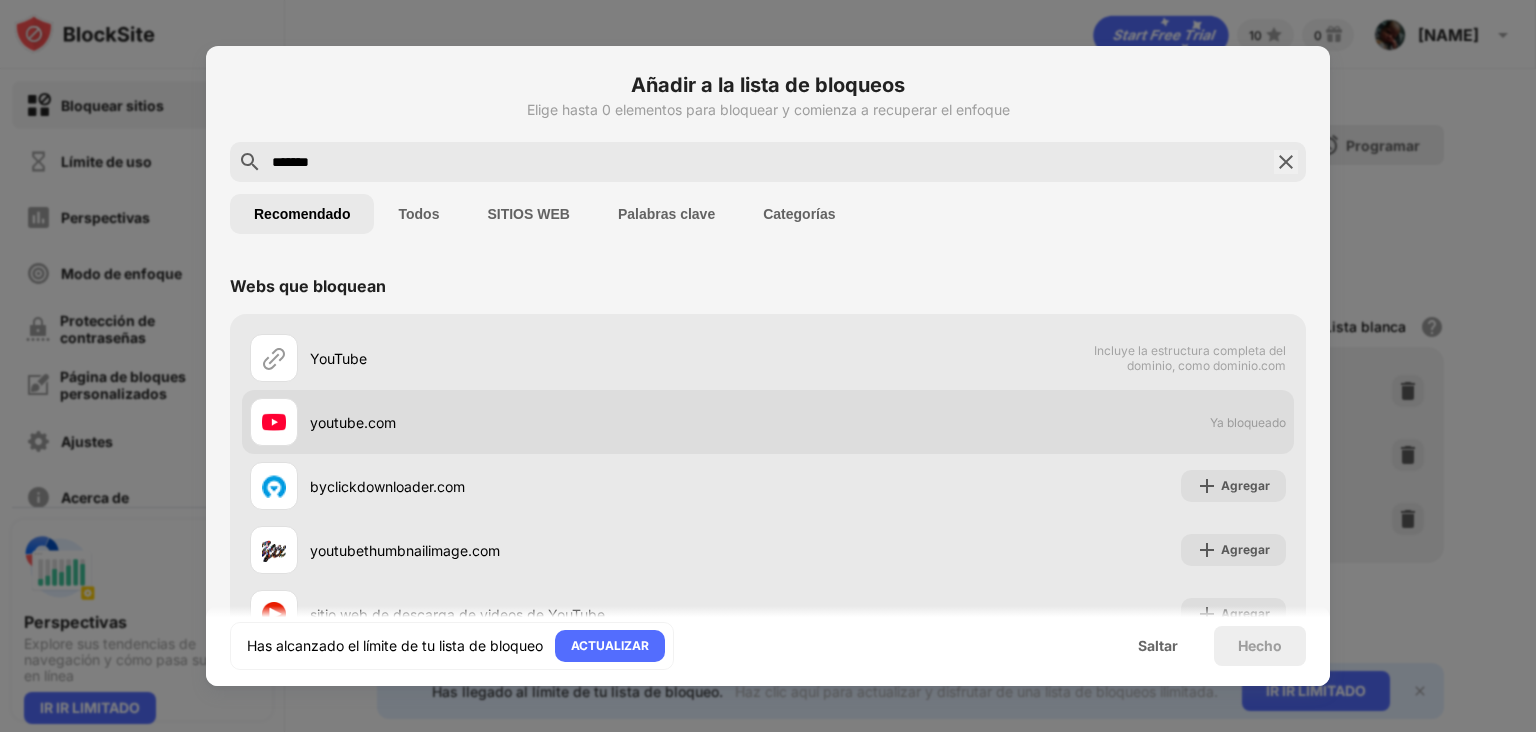 click at bounding box center [274, 422] 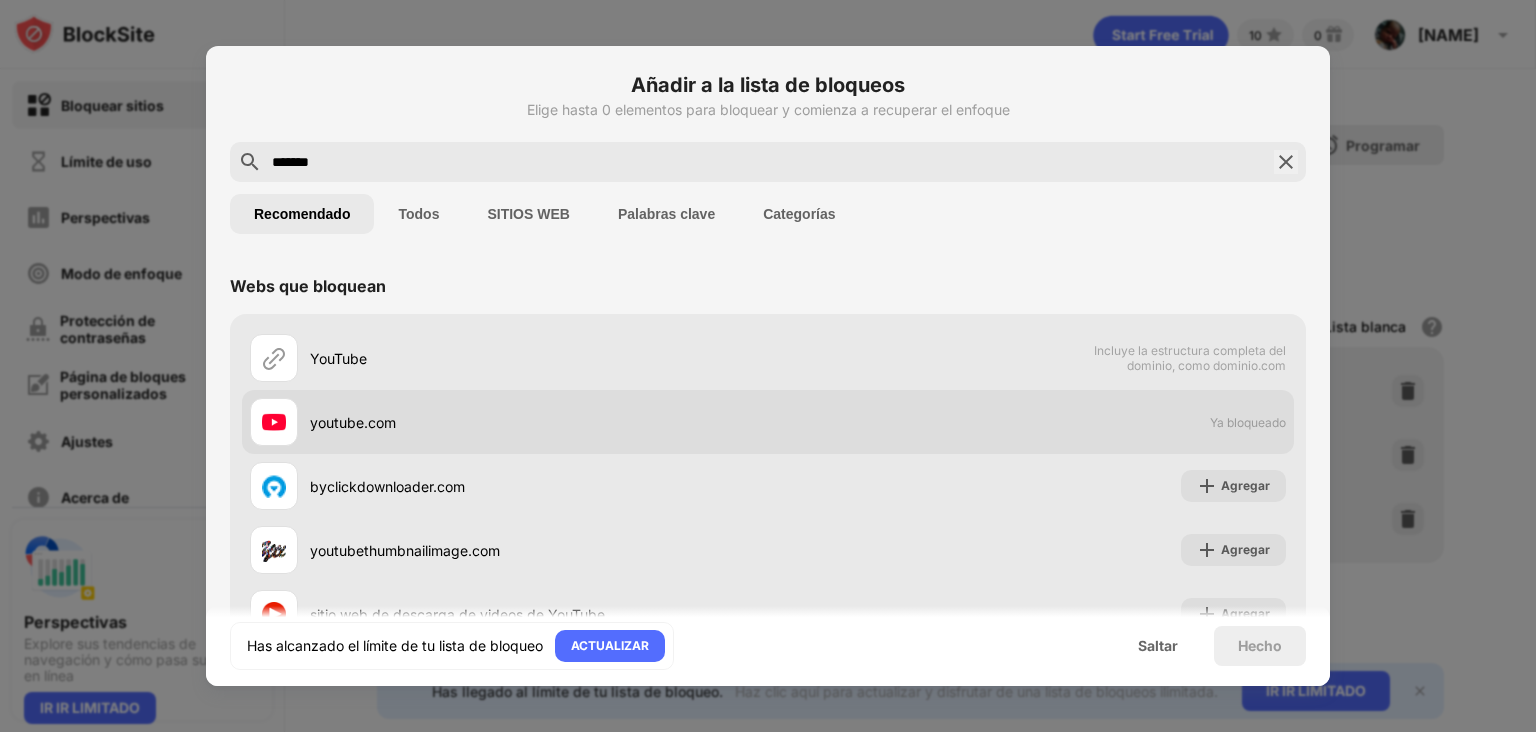 click at bounding box center (274, 422) 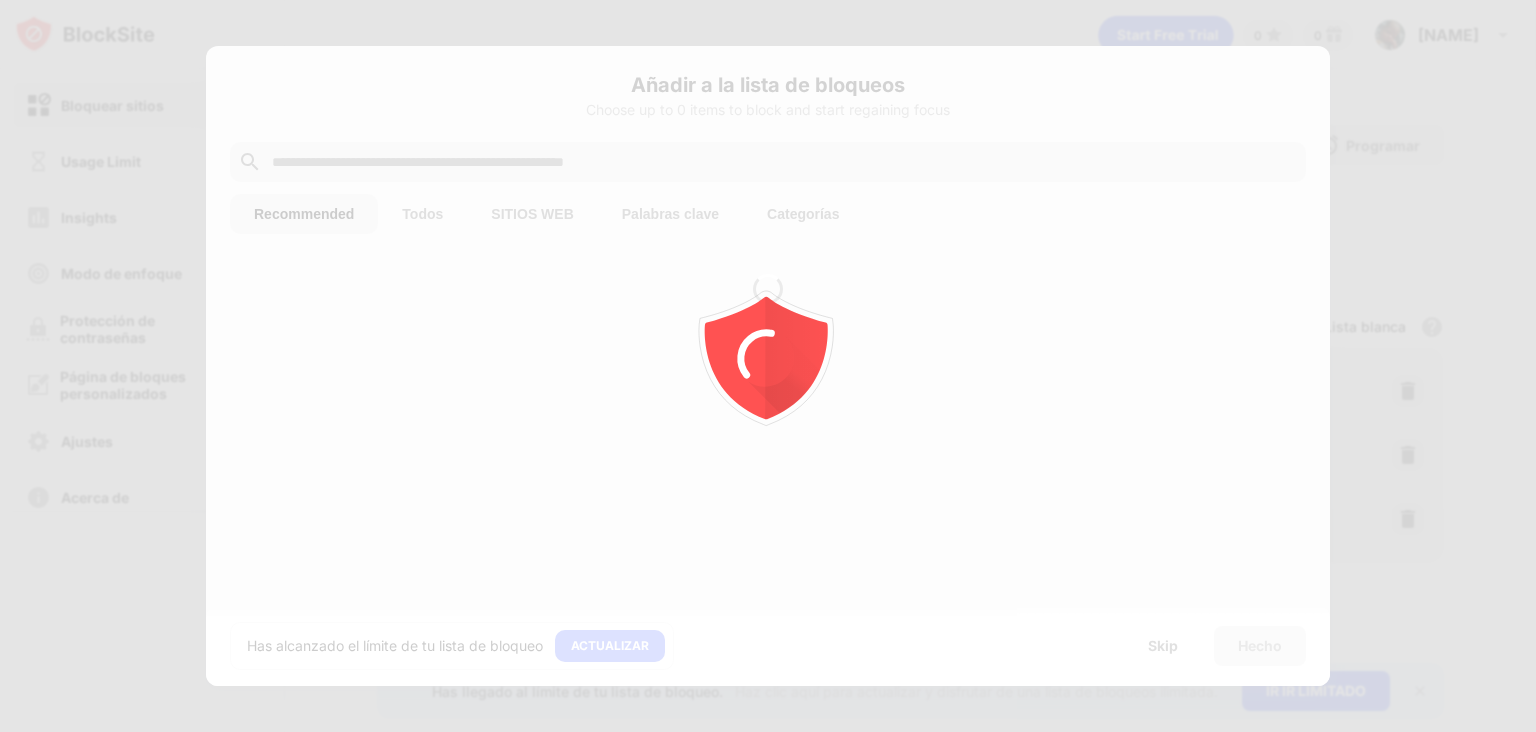 scroll, scrollTop: 0, scrollLeft: 0, axis: both 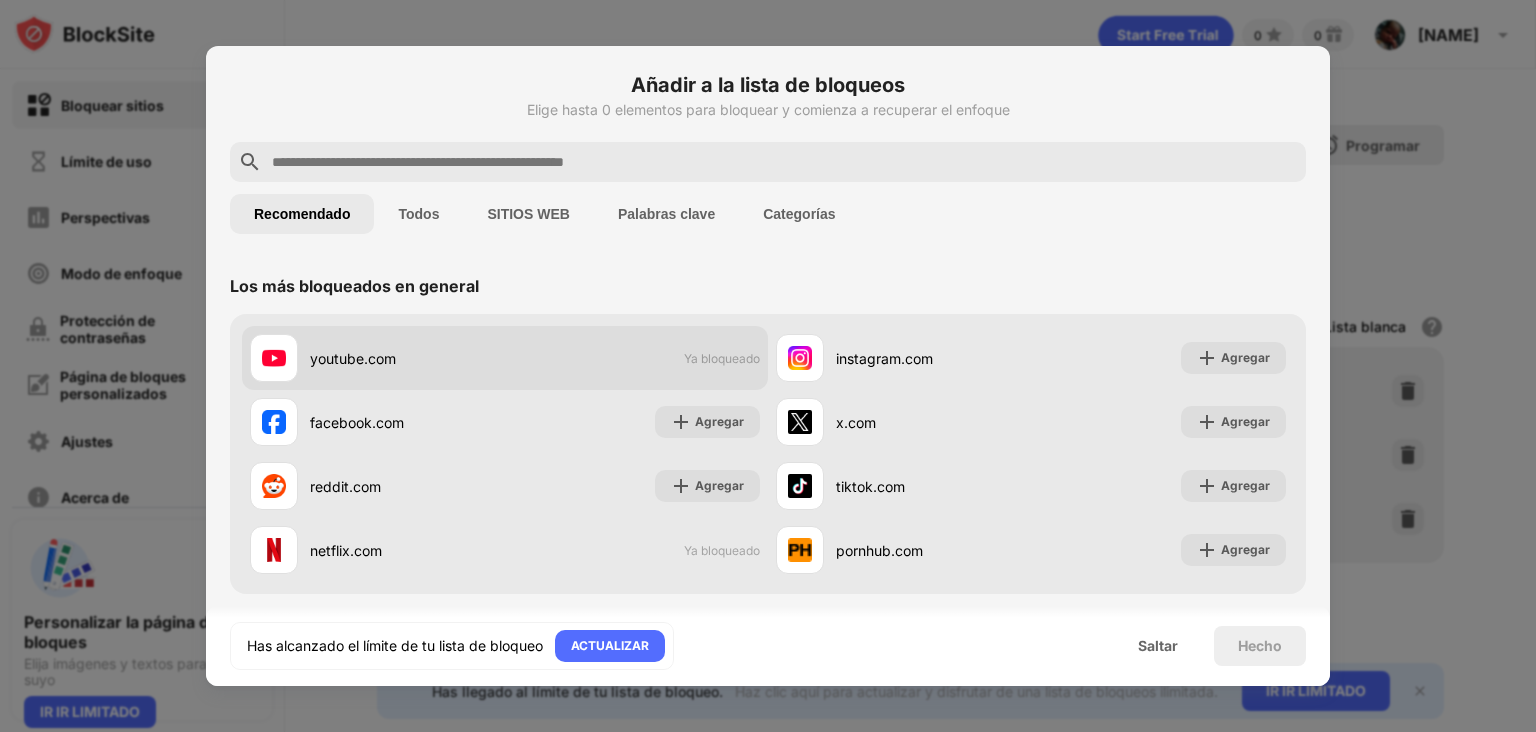 click on "Ya bloqueado" at bounding box center (722, 358) 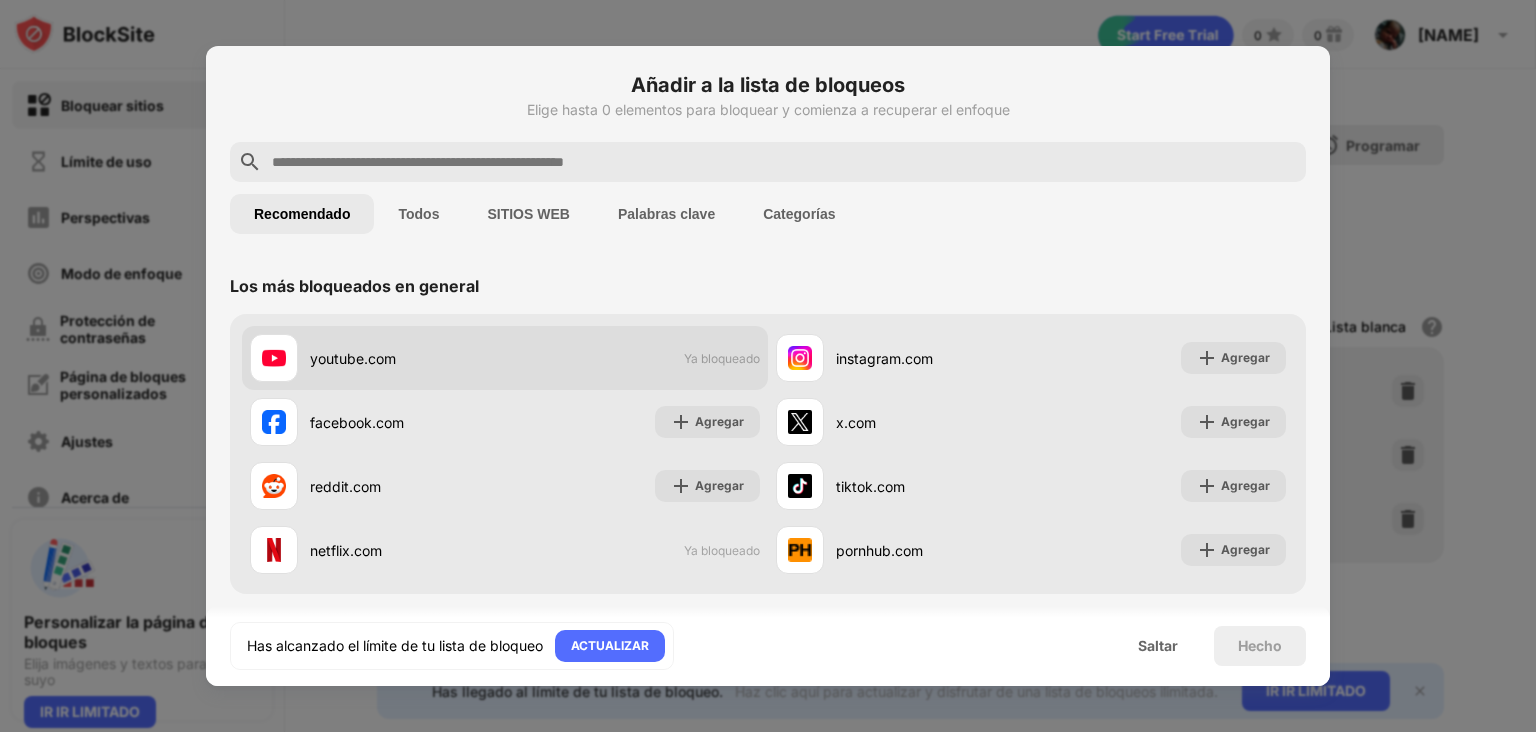 click on "Ya bloqueado" at bounding box center (722, 358) 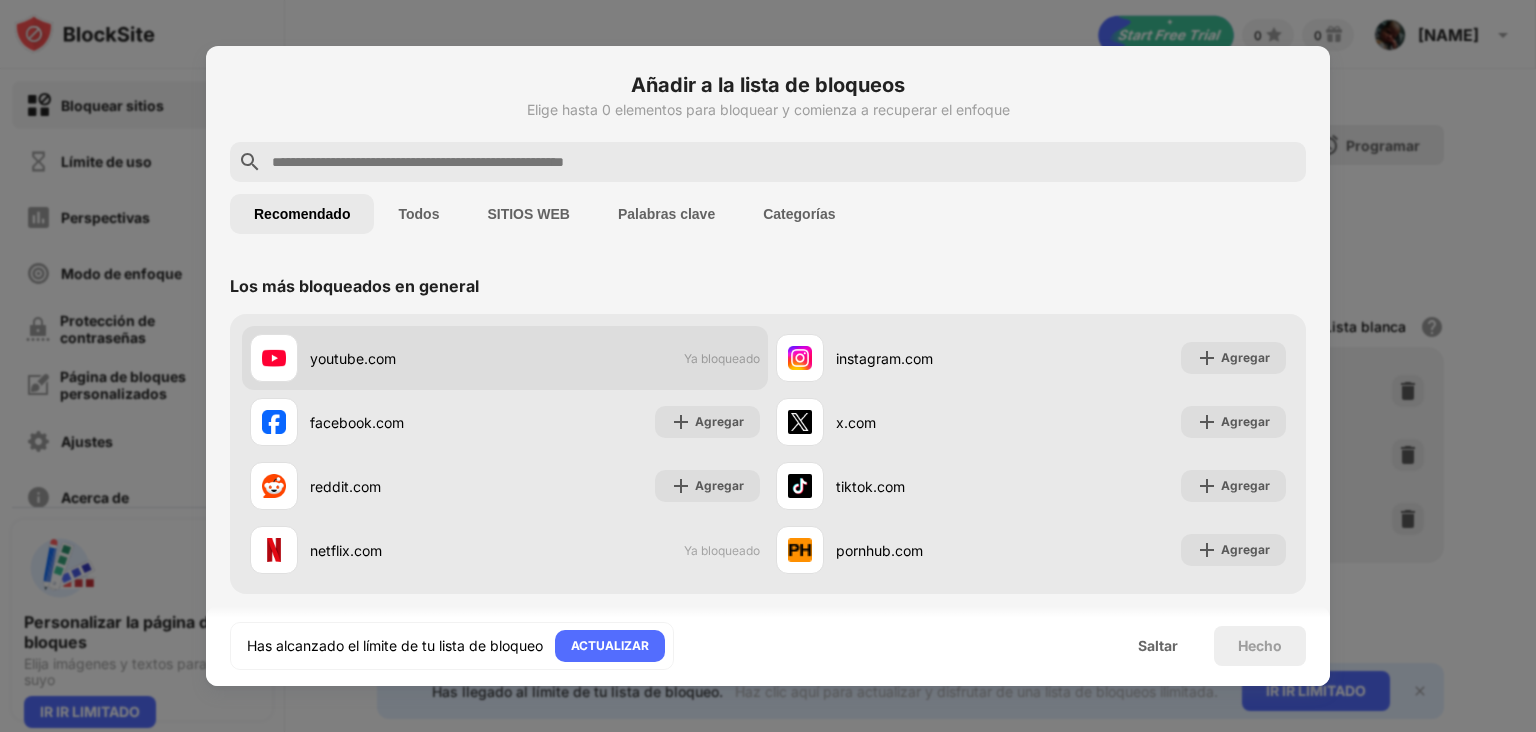click on "Ya bloqueado" at bounding box center (722, 358) 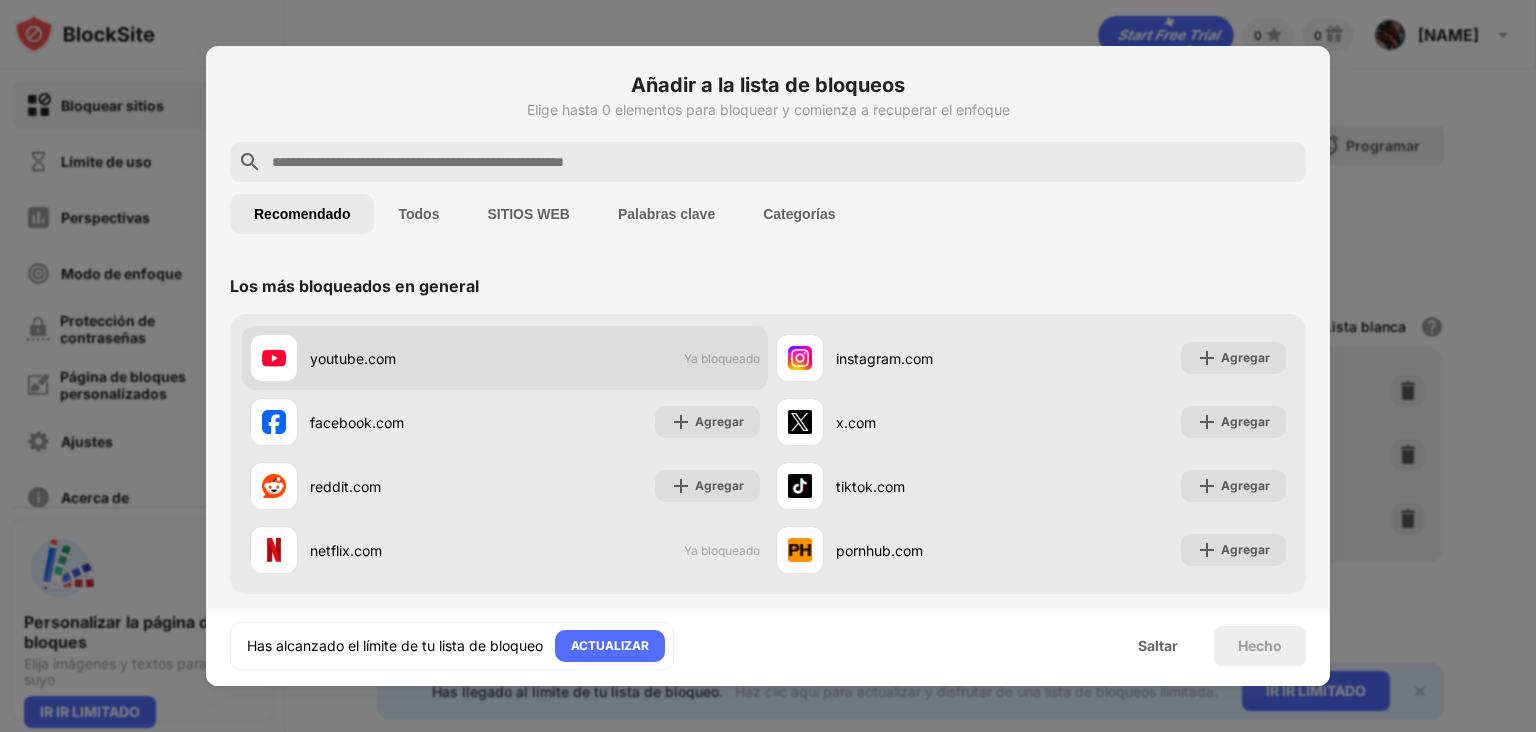 click on "Ya bloqueado" at bounding box center [722, 358] 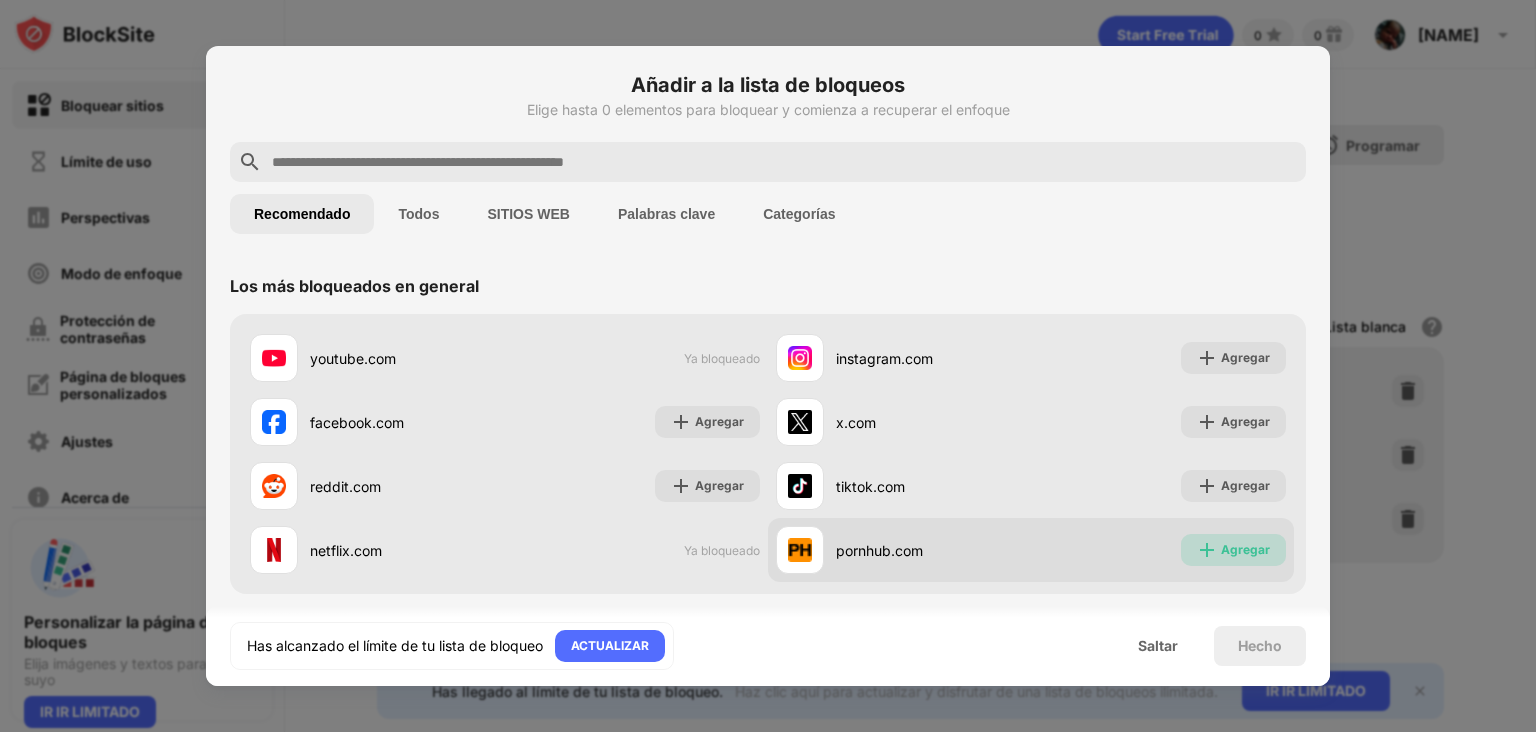 click on "Agregar" at bounding box center [1245, 549] 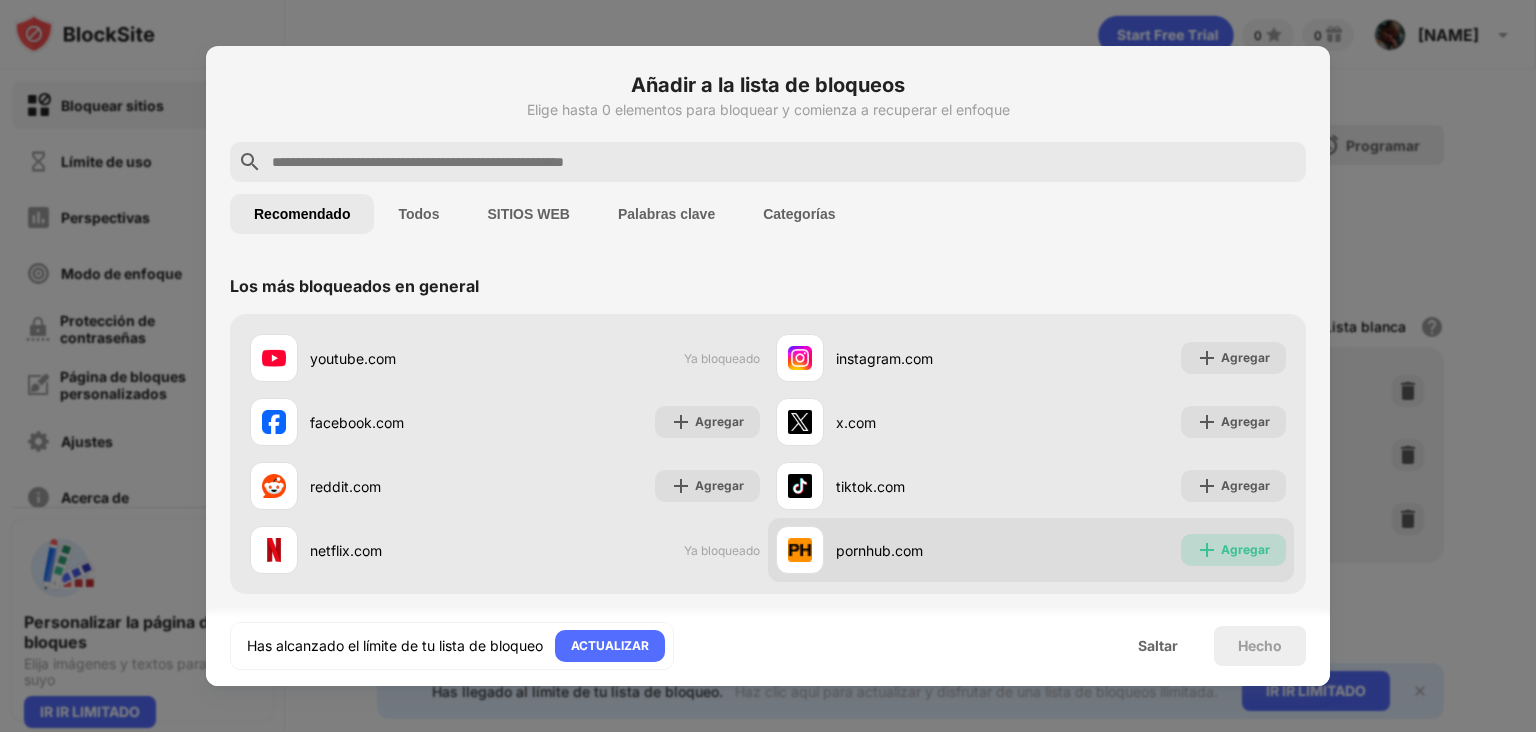 click at bounding box center (1207, 550) 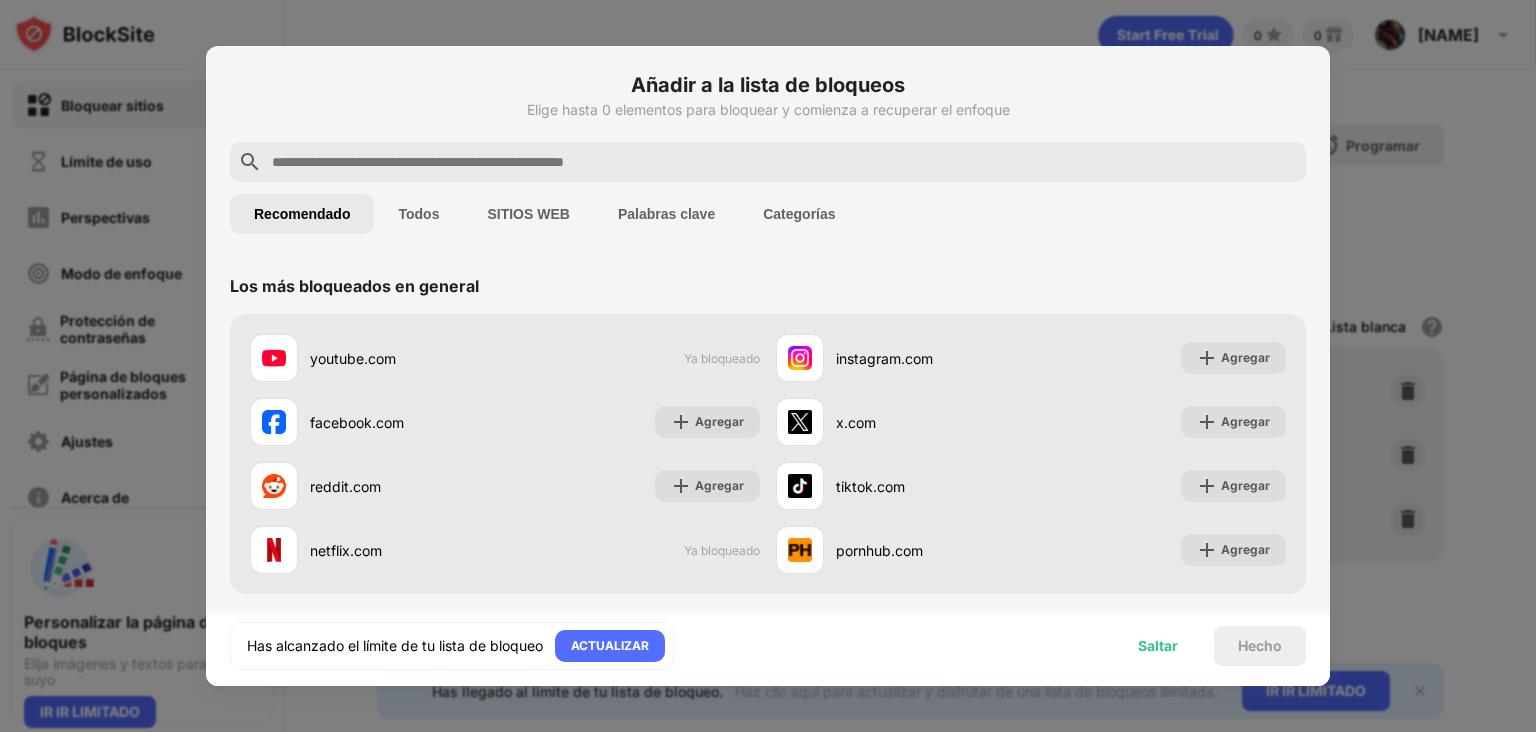 click on "Saltar" at bounding box center (1158, 645) 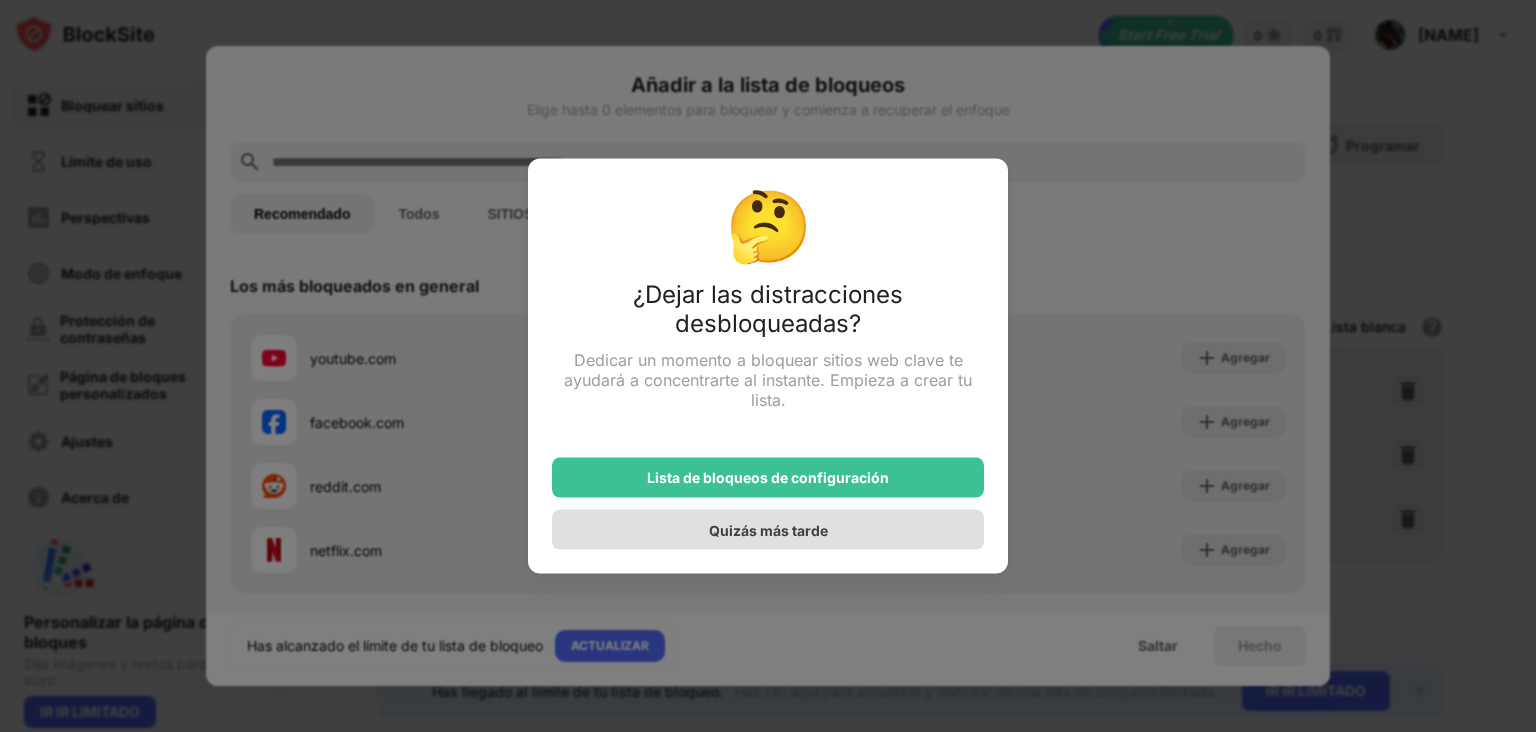 click on "Quizás más tarde" at bounding box center [768, 530] 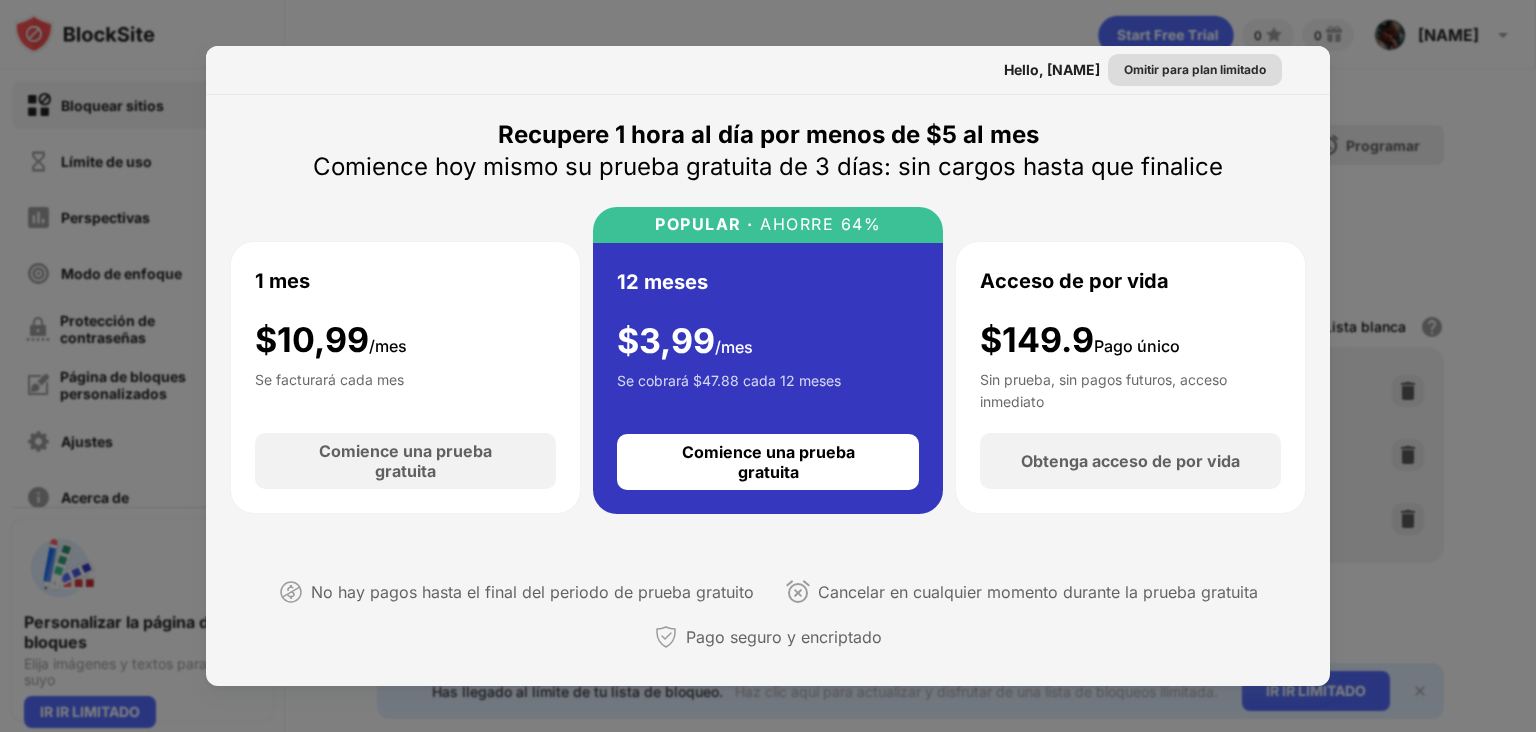 click on "Omitir para plan limitado" at bounding box center (1195, 69) 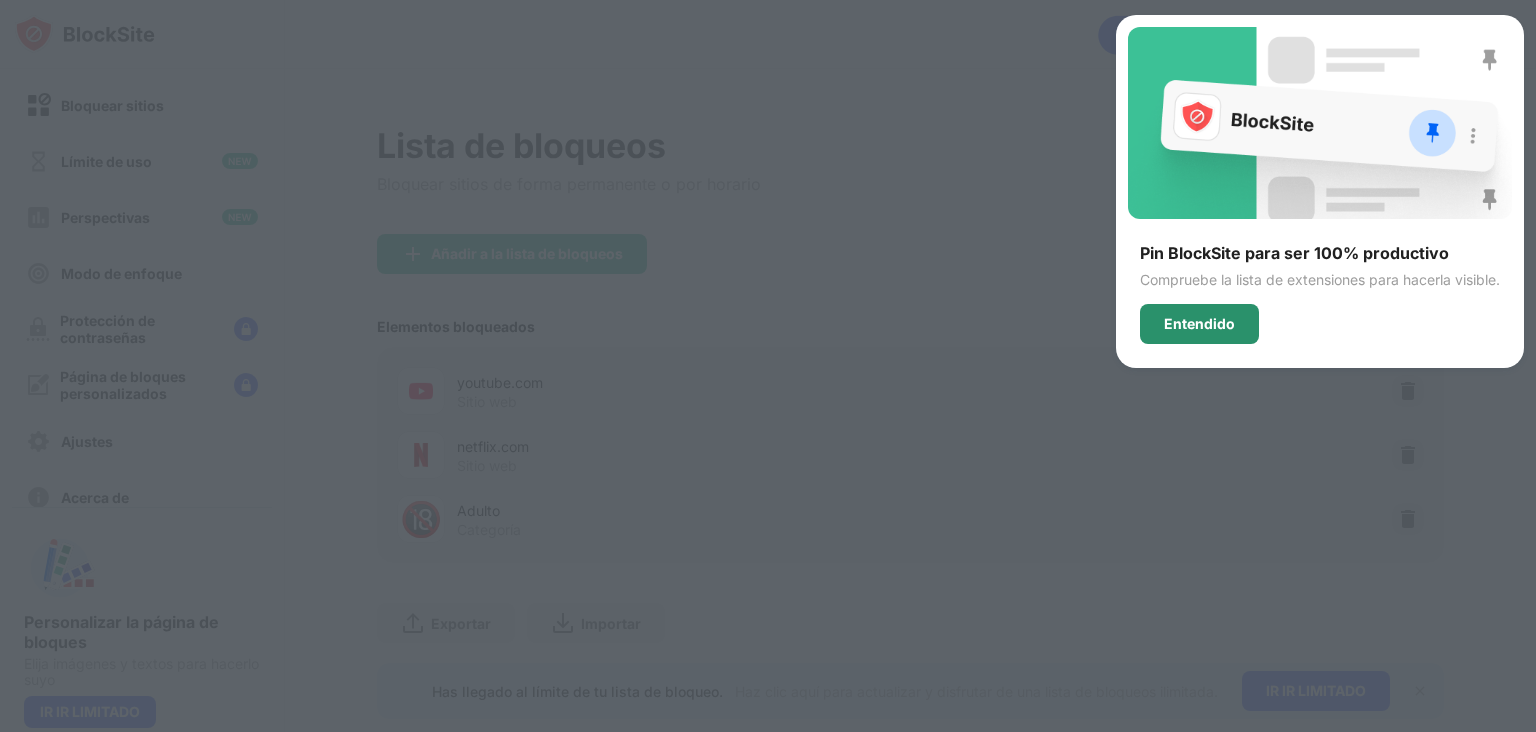click on "Entendido" at bounding box center [1199, 324] 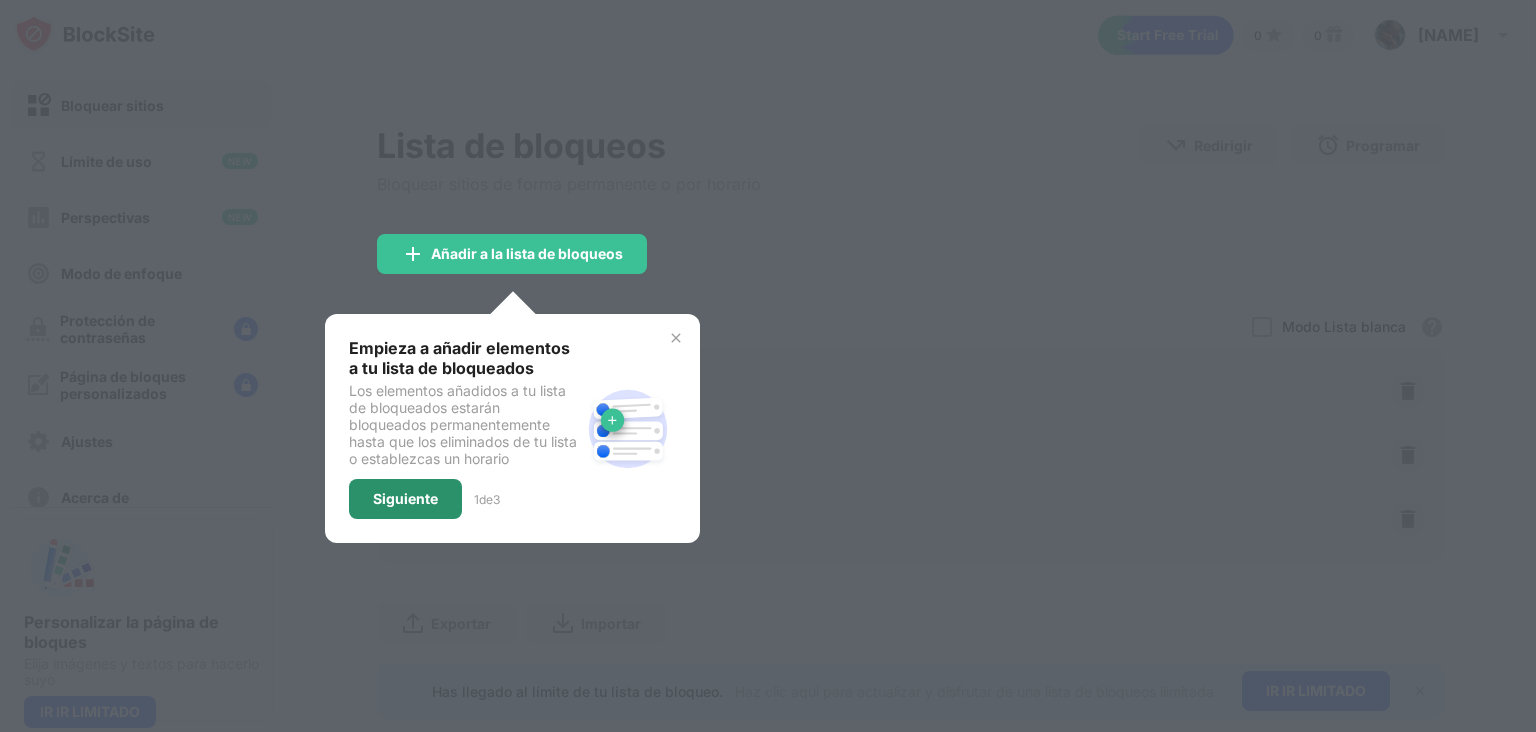 click on "Siguiente" at bounding box center (405, 498) 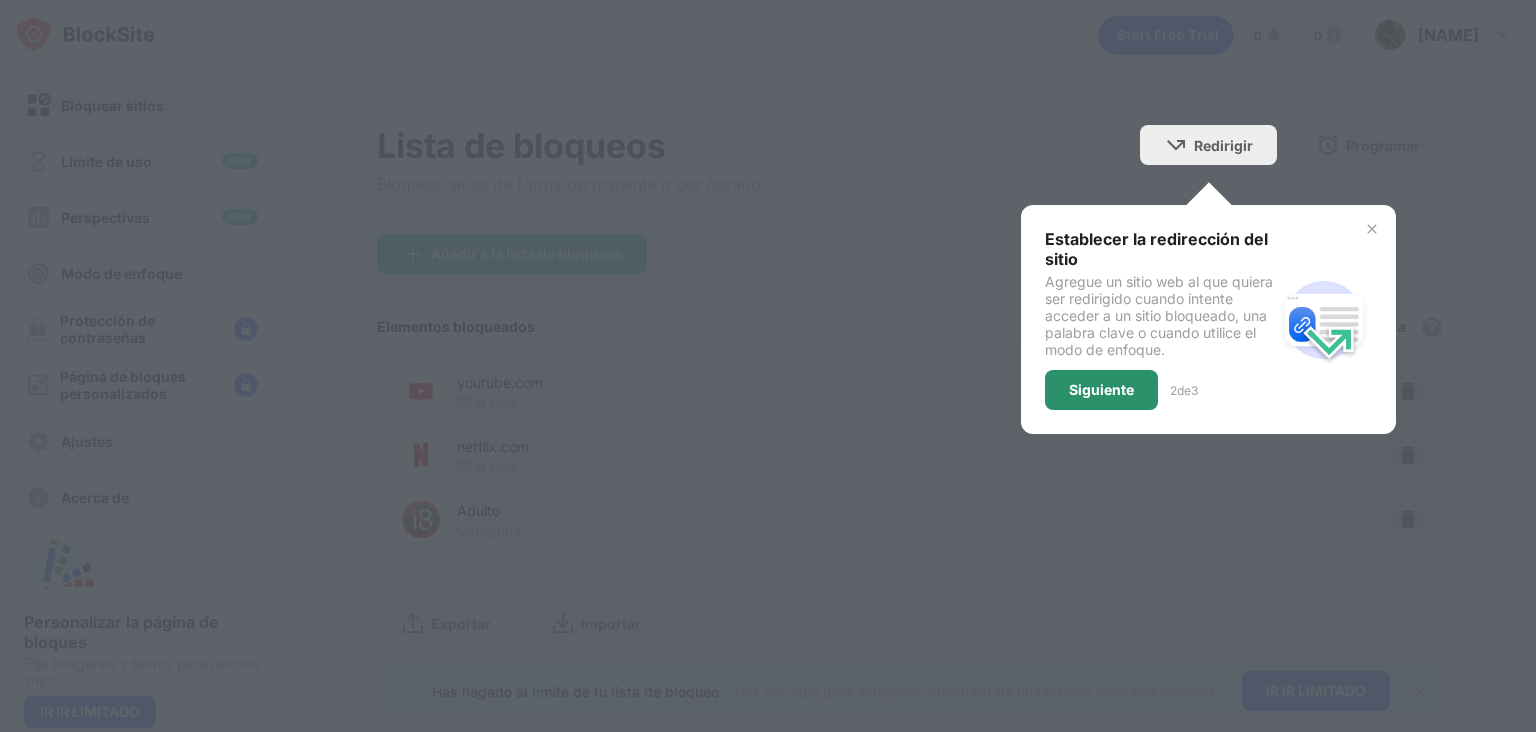 click on "Siguiente" at bounding box center [1101, 390] 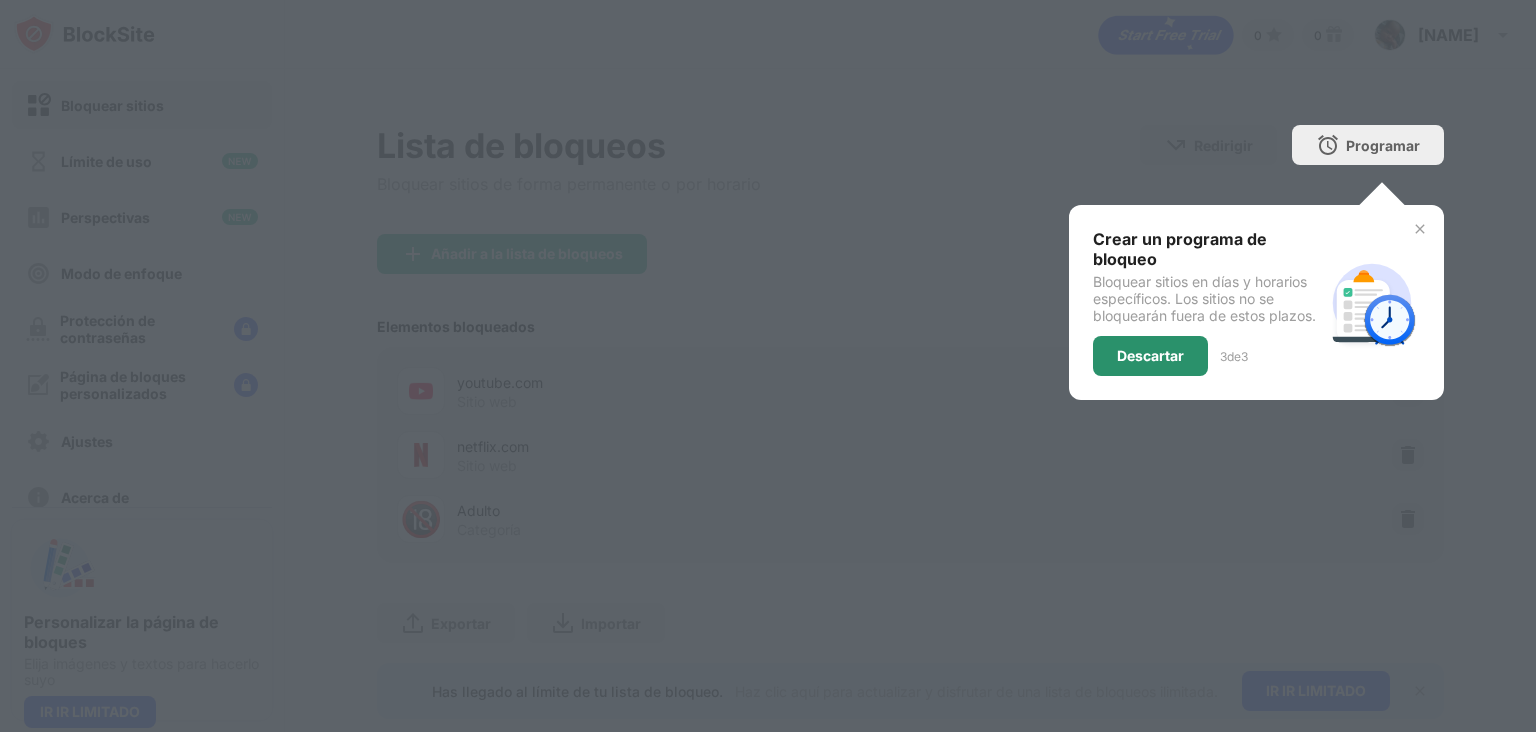 click on "Descartar" at bounding box center [1150, 355] 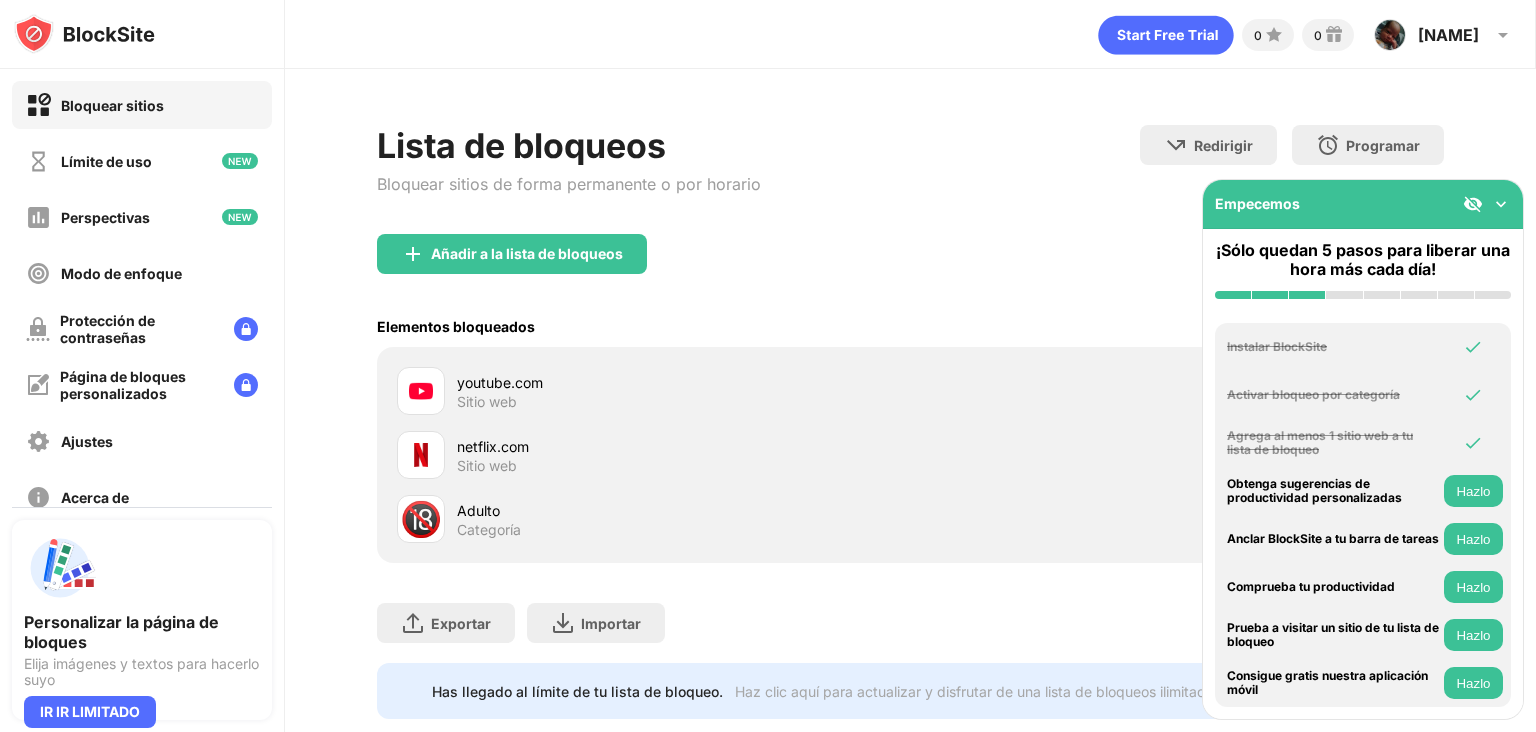 click at bounding box center [1501, 204] 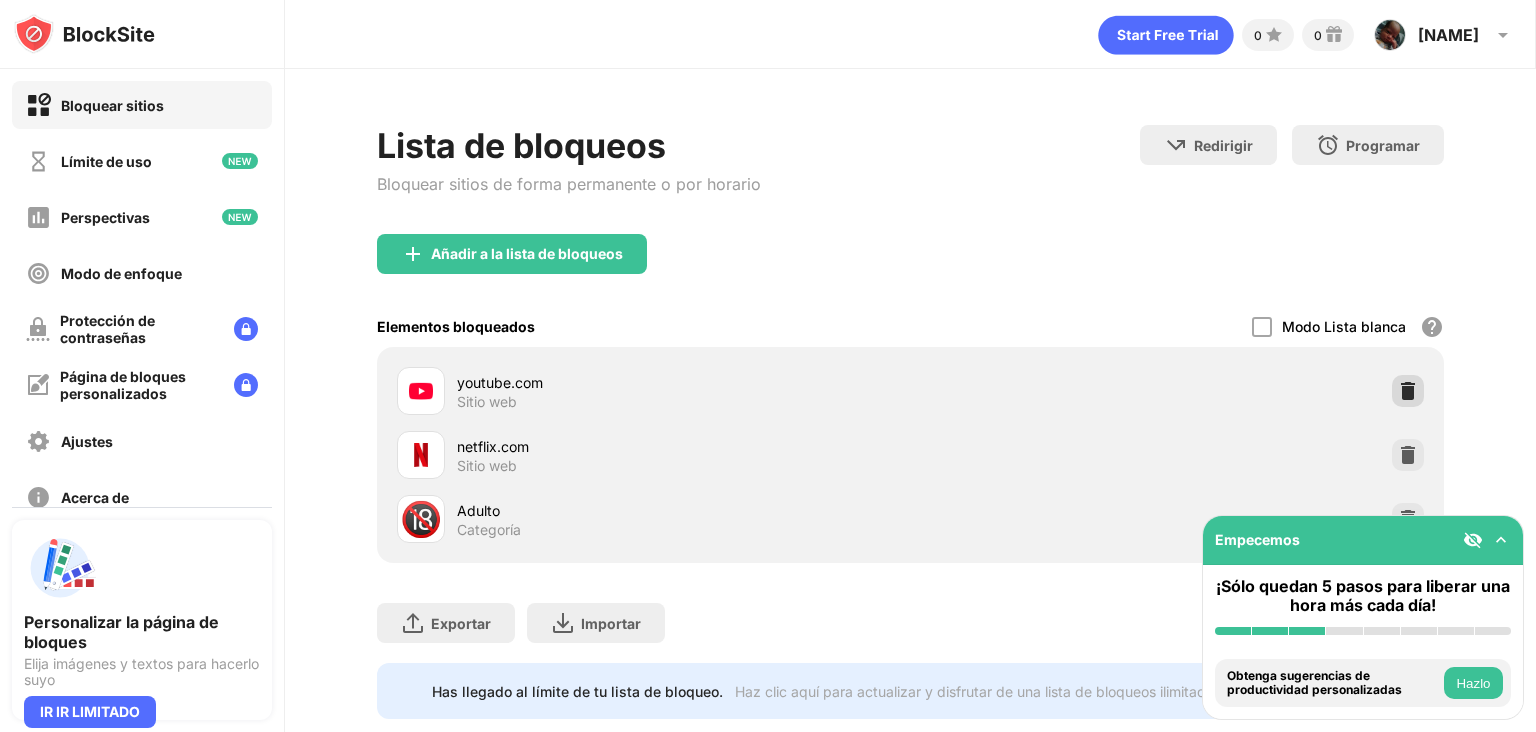 click at bounding box center [1408, 391] 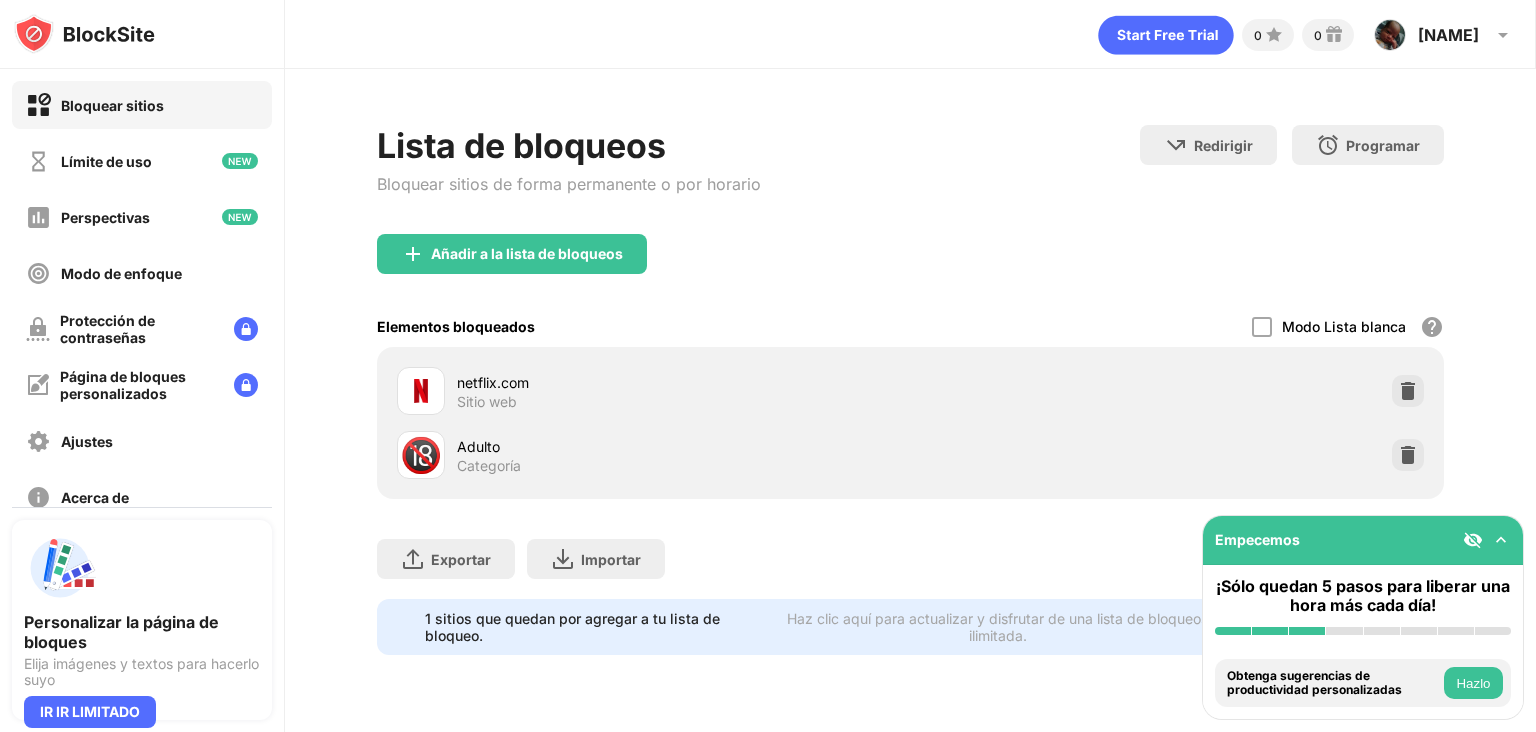 click at bounding box center [1408, 391] 